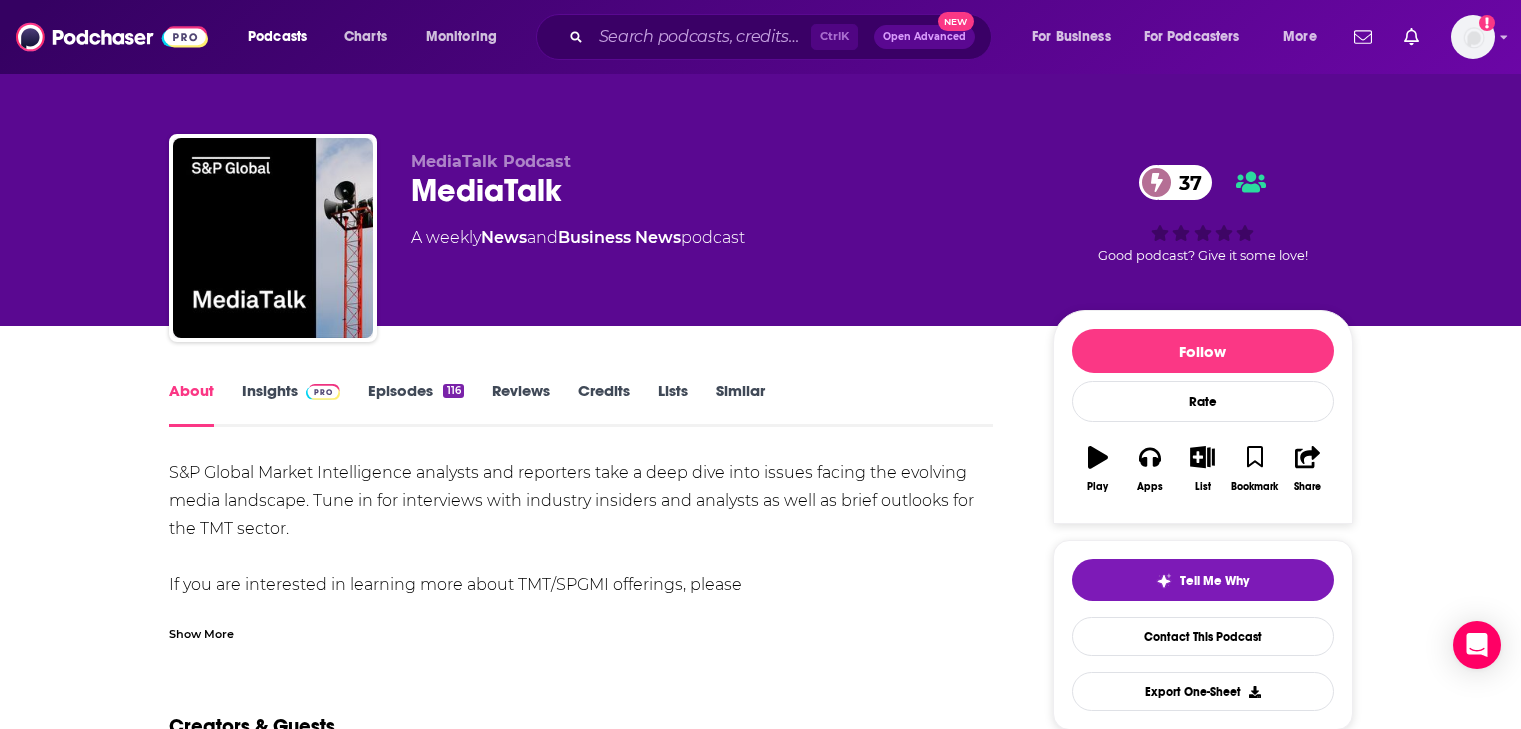 scroll, scrollTop: 0, scrollLeft: 0, axis: both 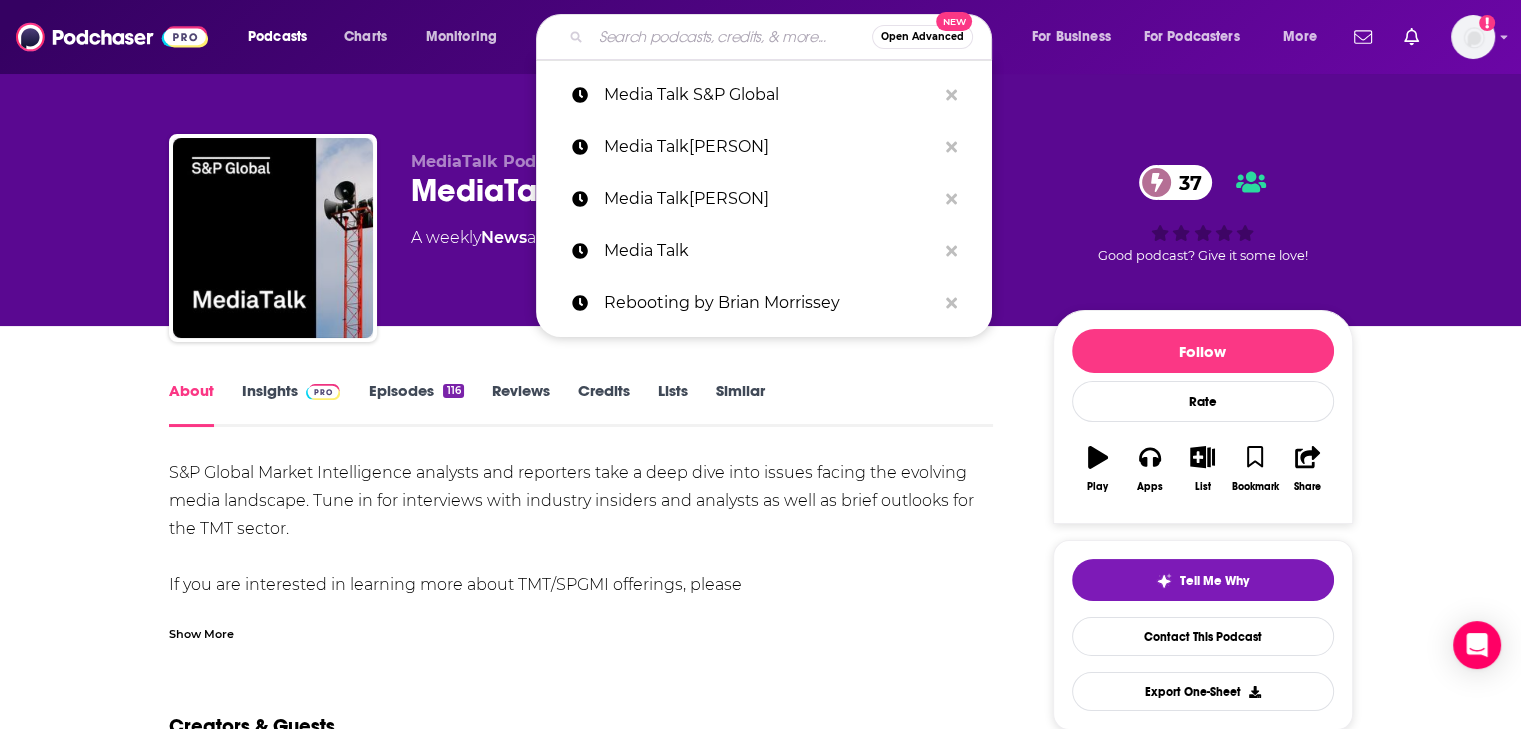 click at bounding box center (731, 37) 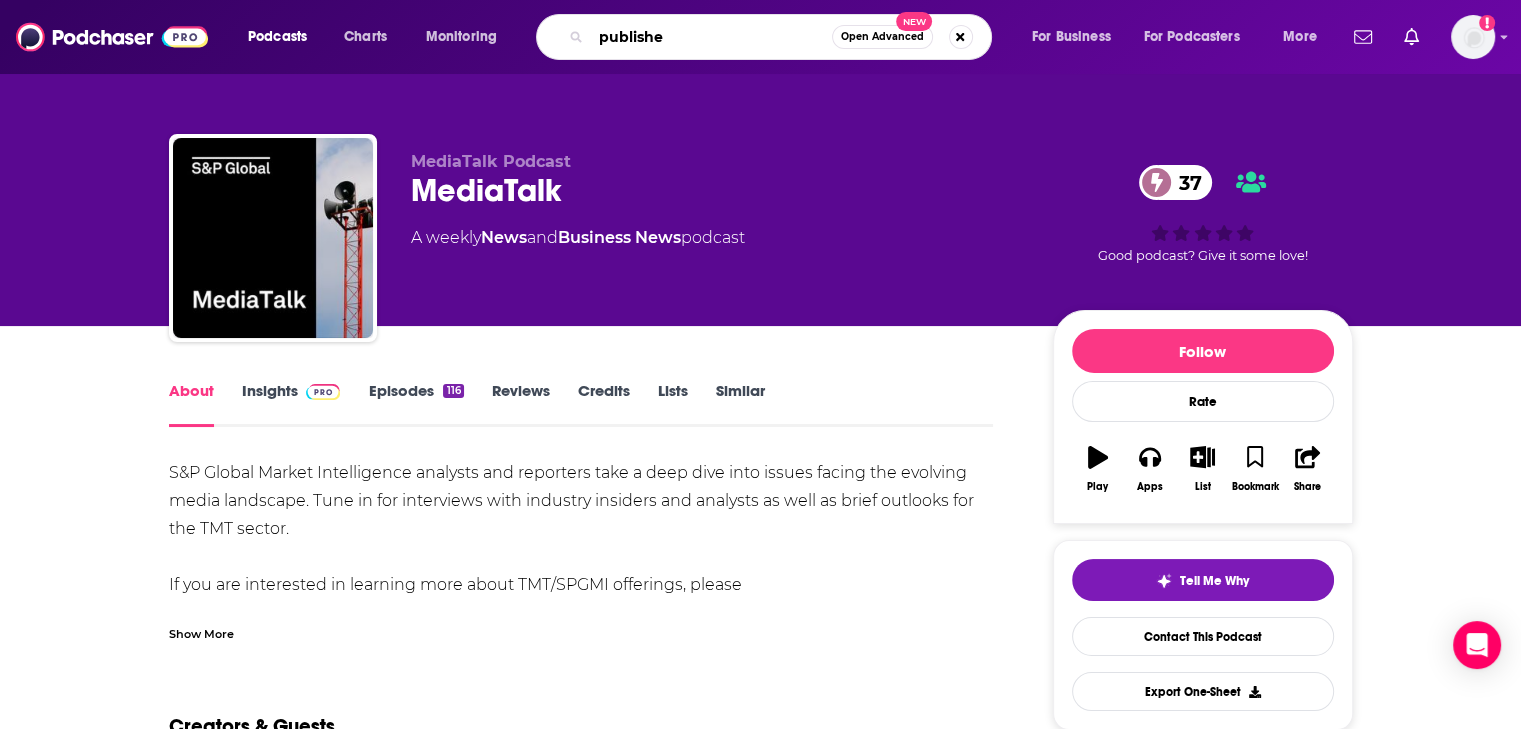 type on "publisher" 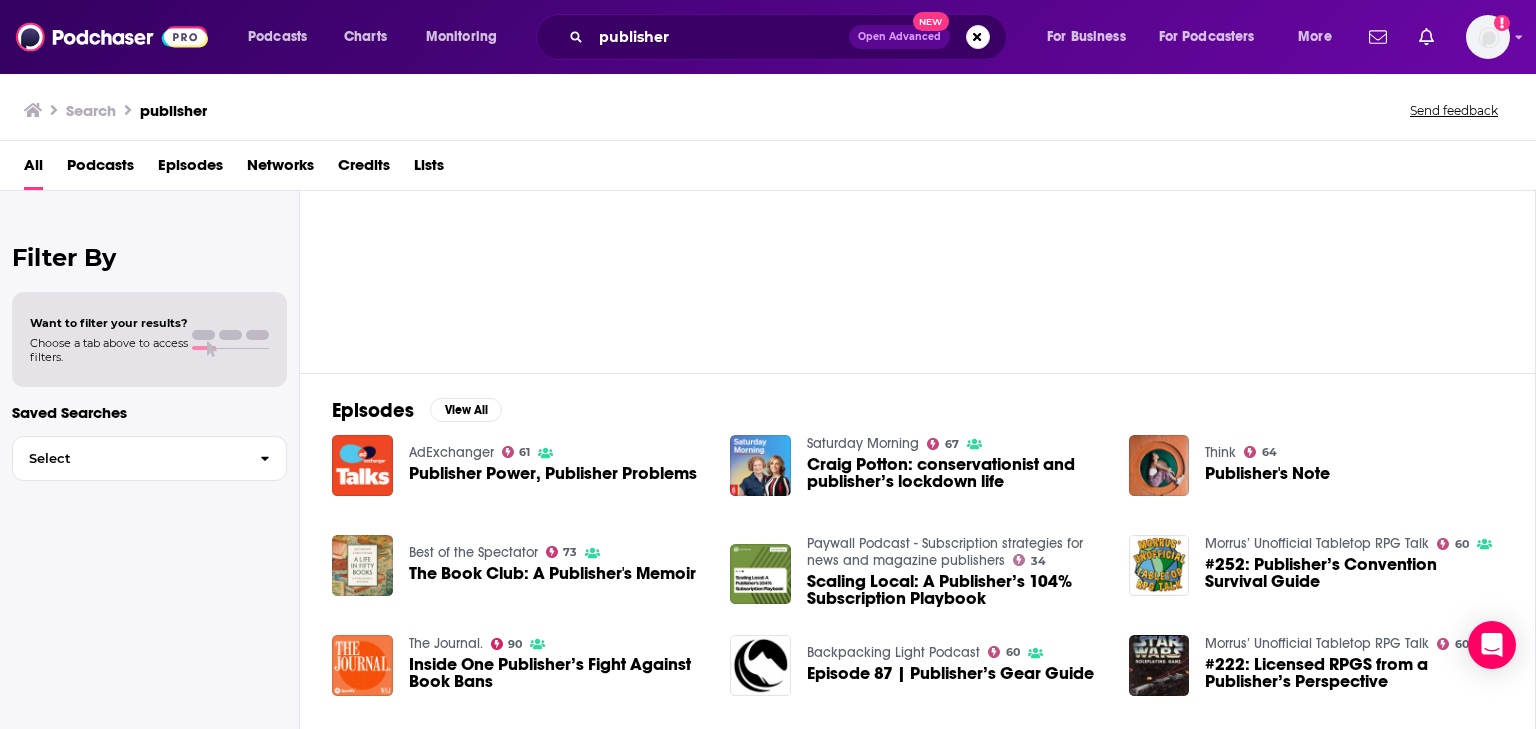 scroll, scrollTop: 0, scrollLeft: 0, axis: both 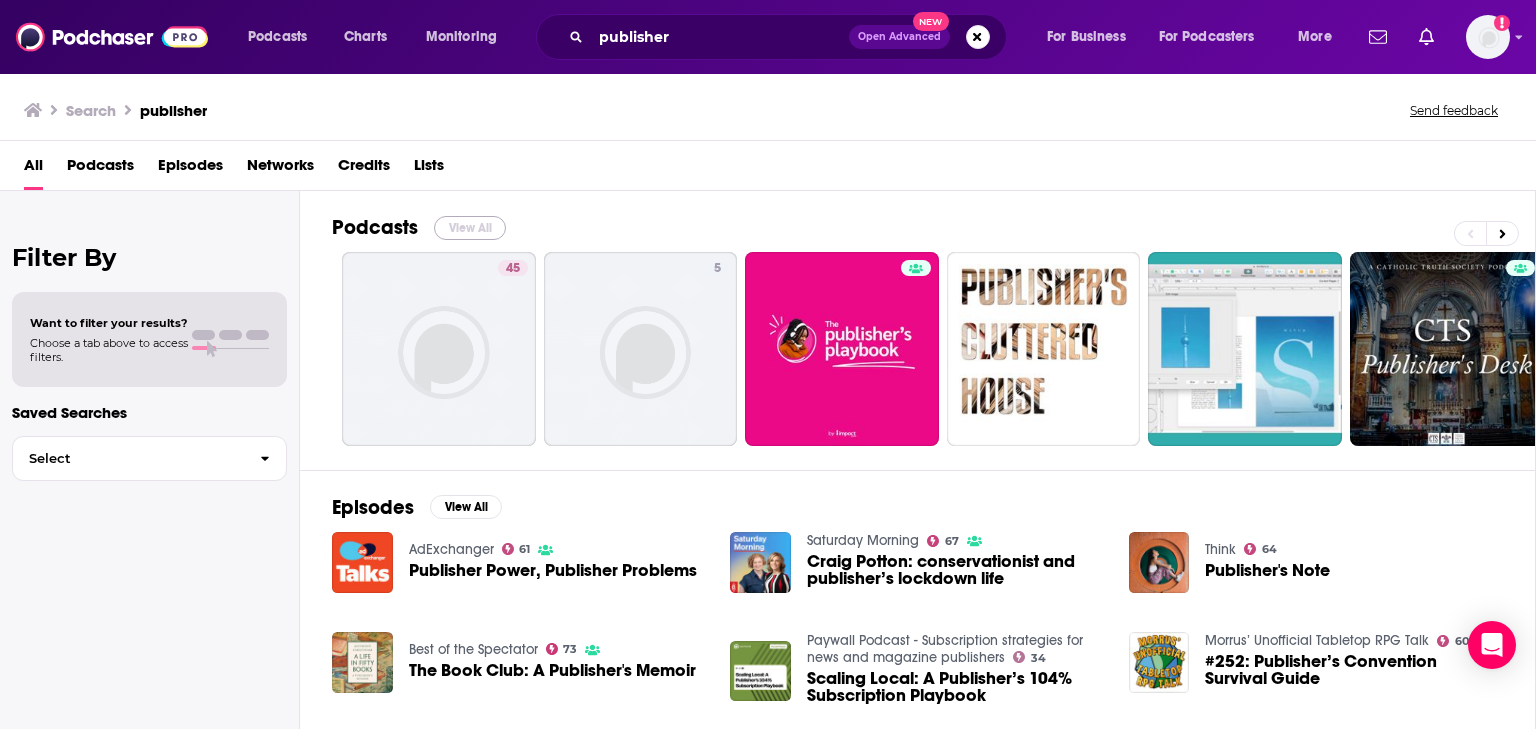 click on "View All" at bounding box center [470, 228] 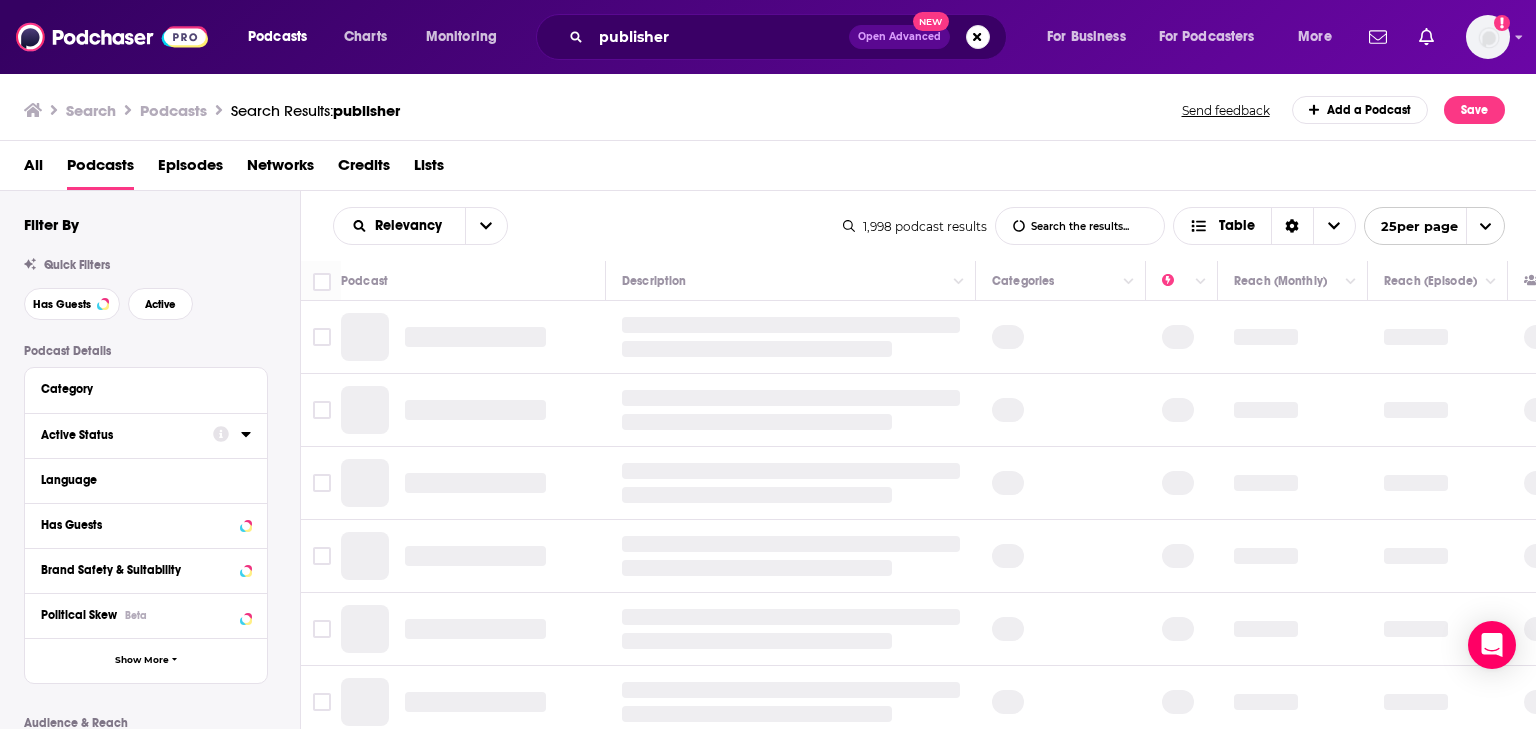 click on "Active Status" at bounding box center [120, 435] 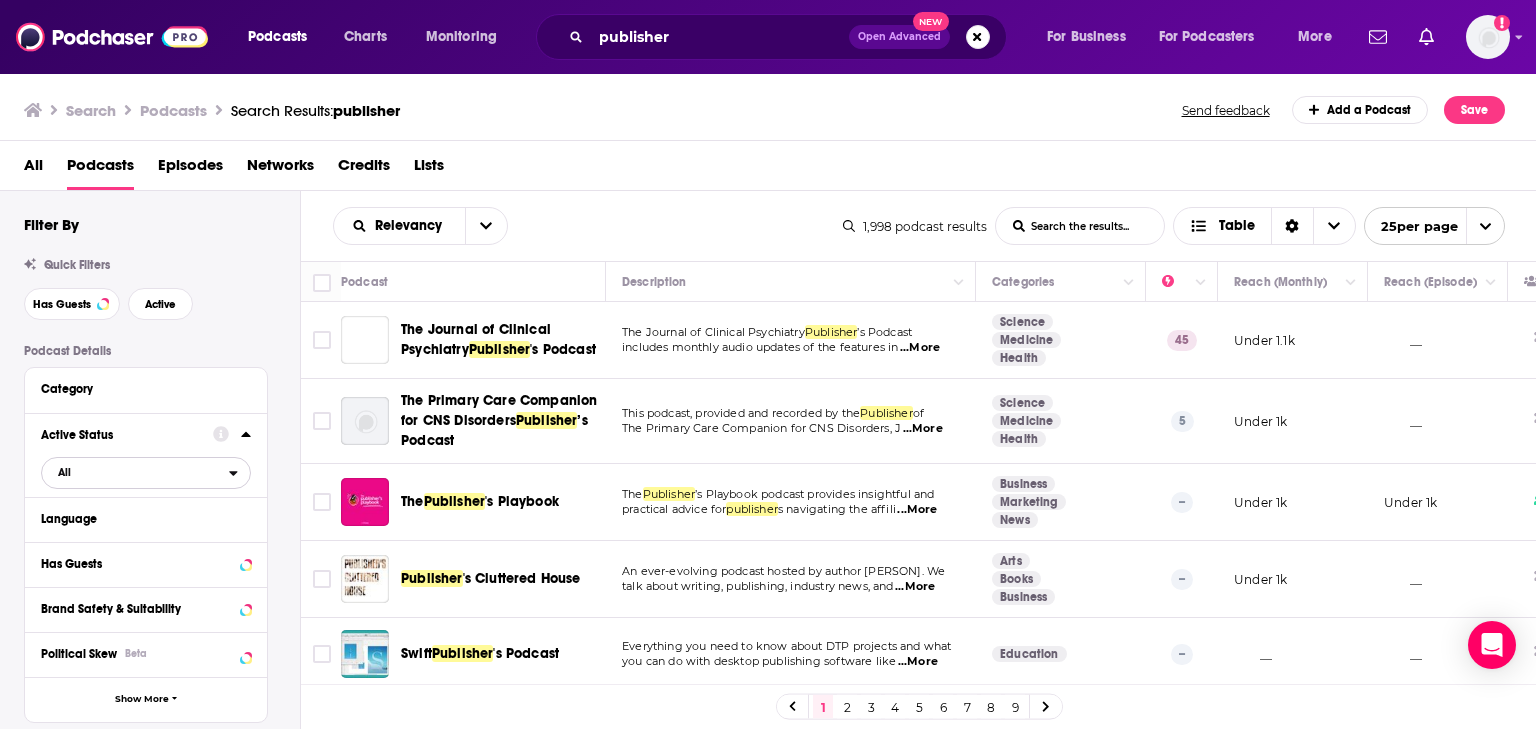 click 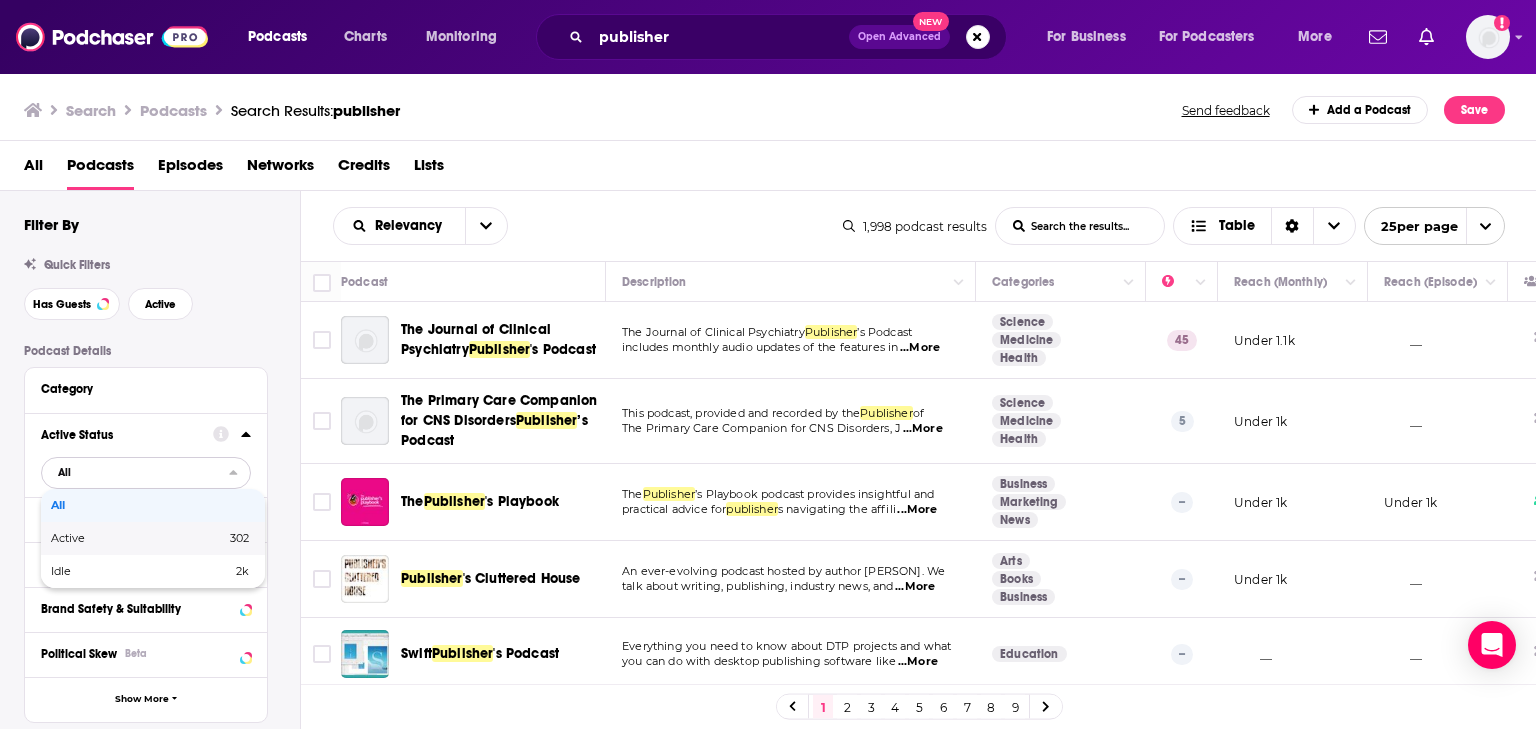 click on "Active" at bounding box center [103, 538] 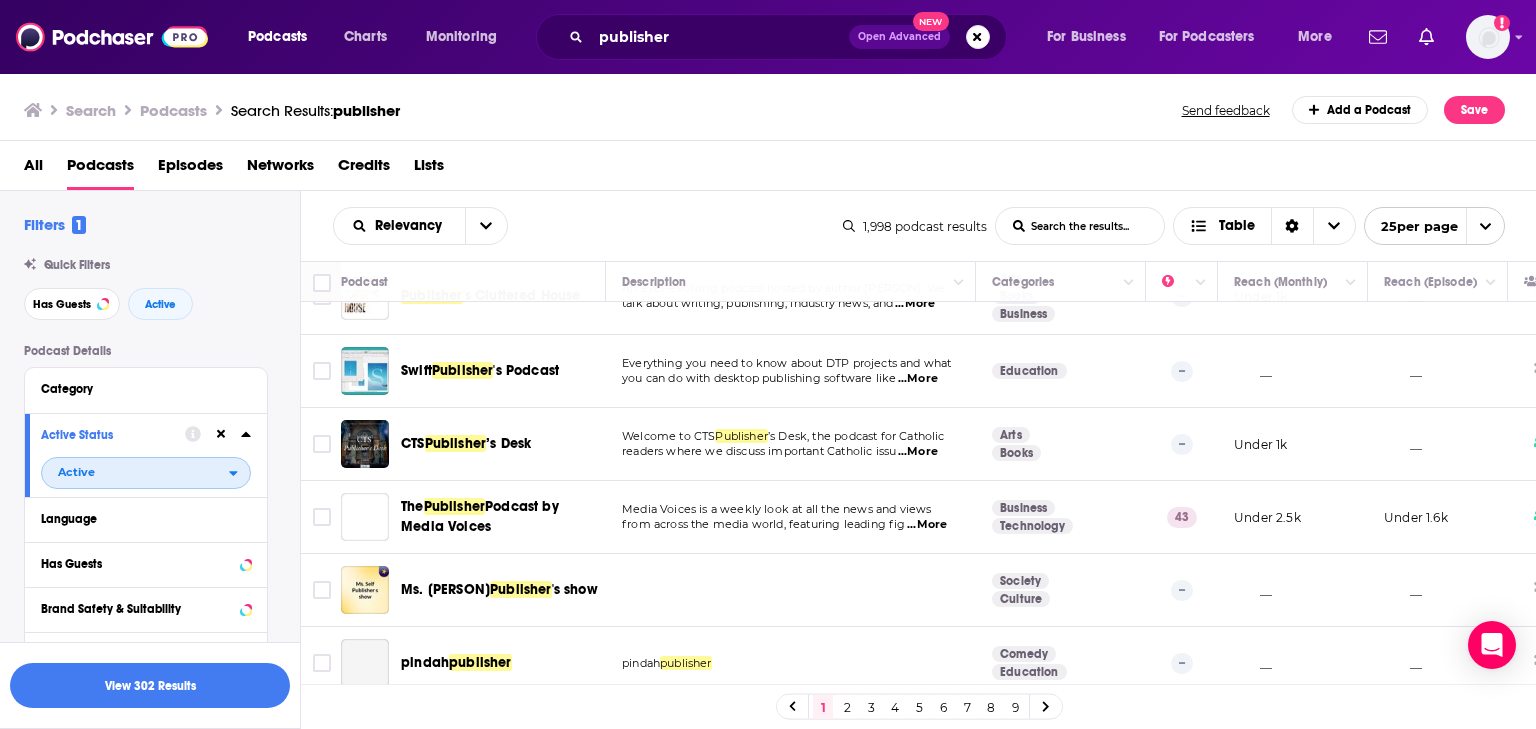 scroll, scrollTop: 300, scrollLeft: 0, axis: vertical 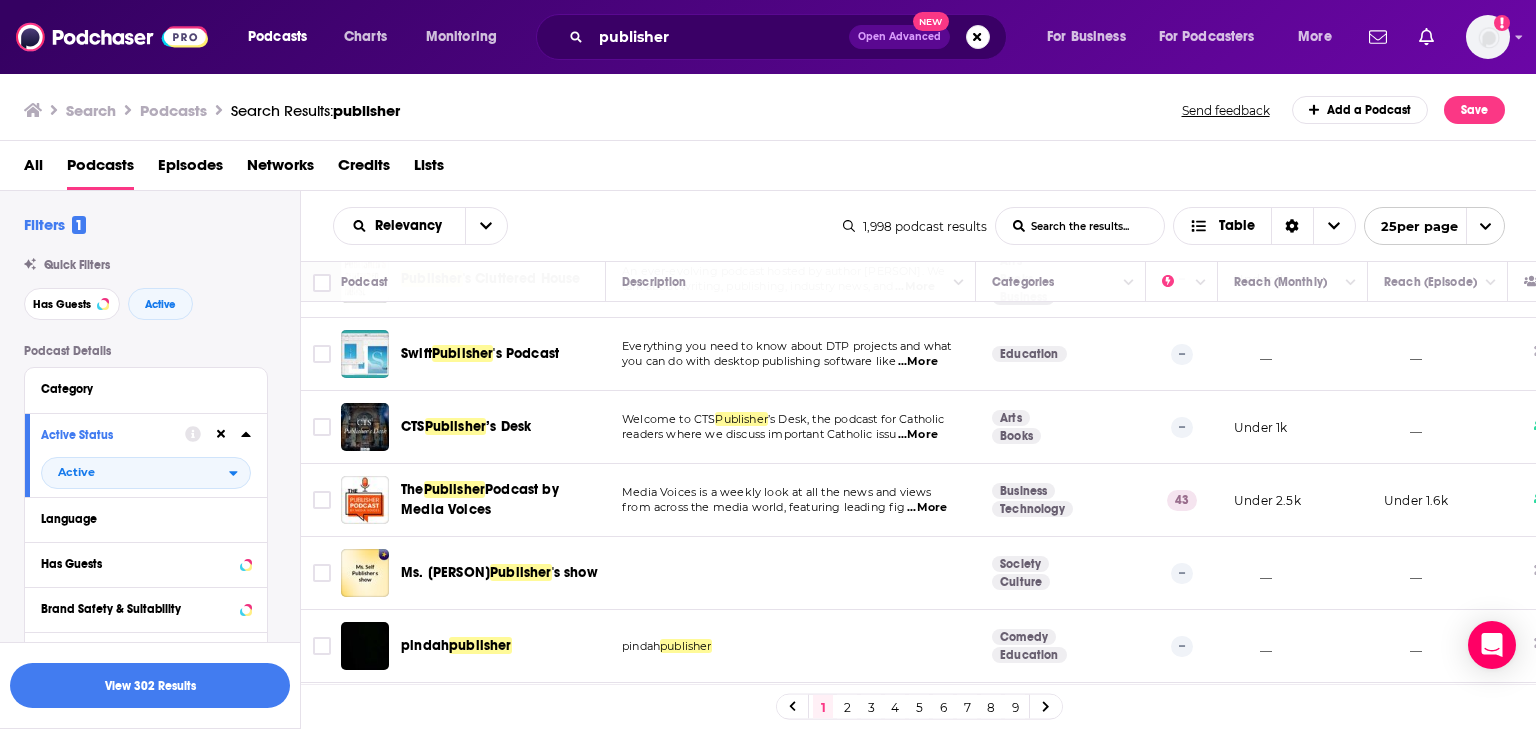 click on "Media Voices is a weekly look at all the news and views" at bounding box center (776, 492) 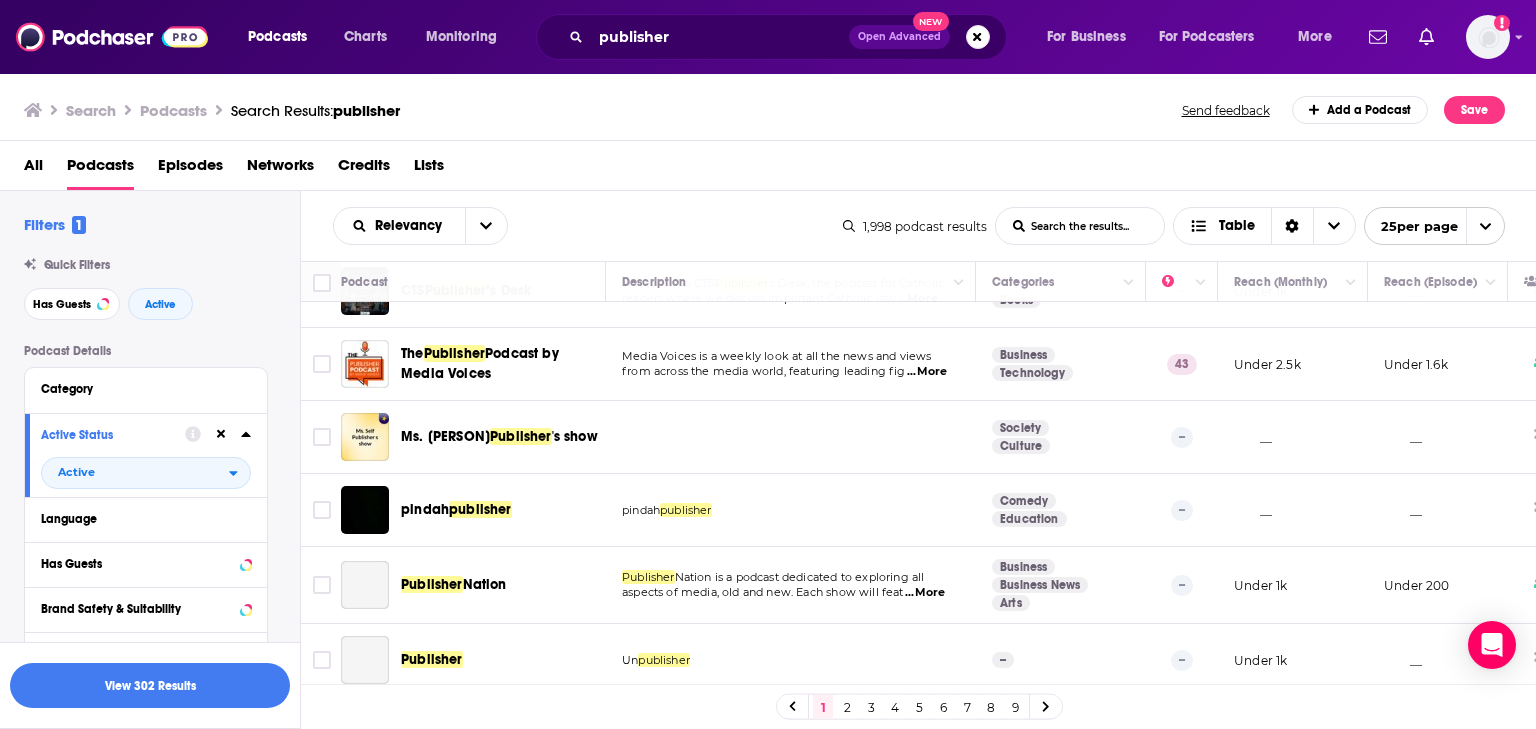 scroll, scrollTop: 500, scrollLeft: 0, axis: vertical 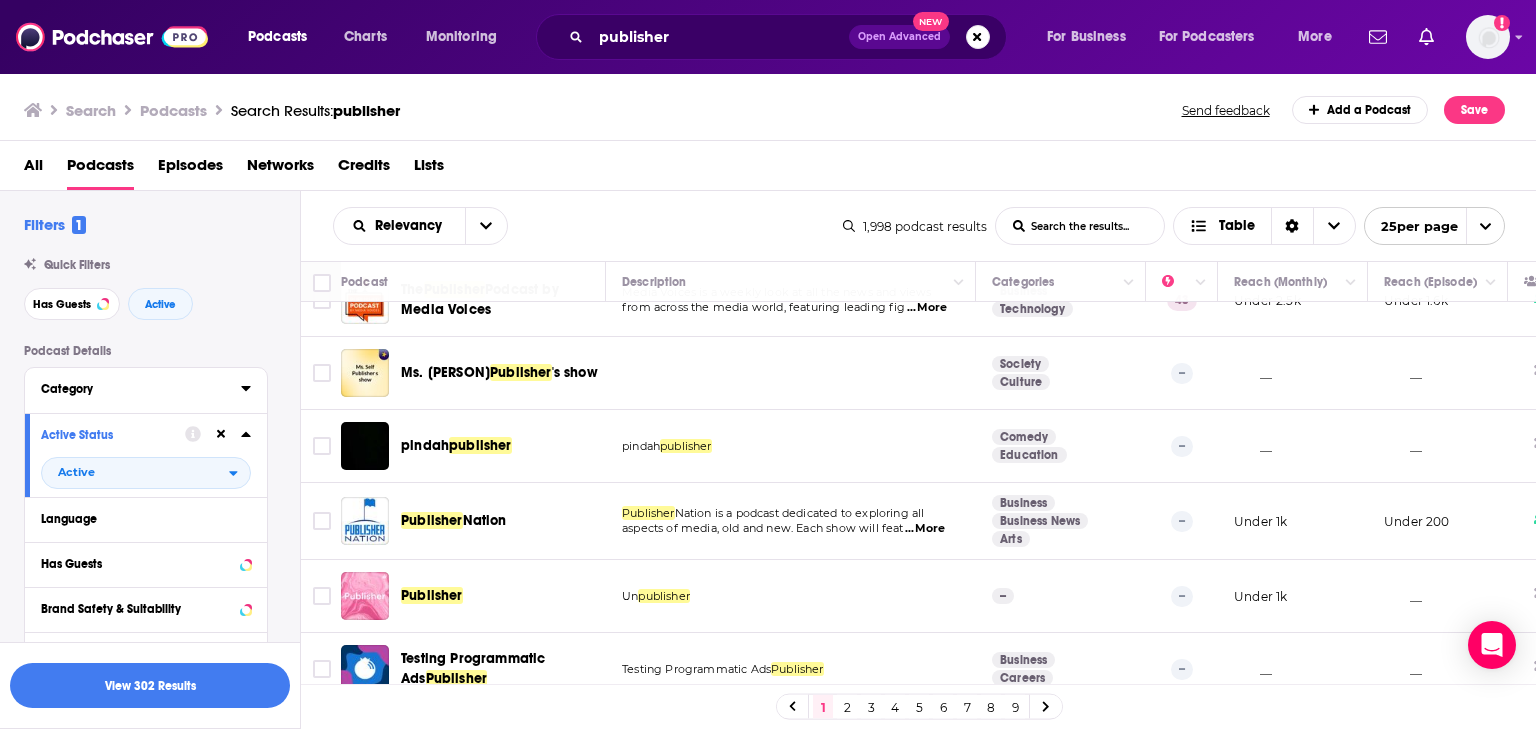 drag, startPoint x: 174, startPoint y: 383, endPoint x: 212, endPoint y: 399, distance: 41.231056 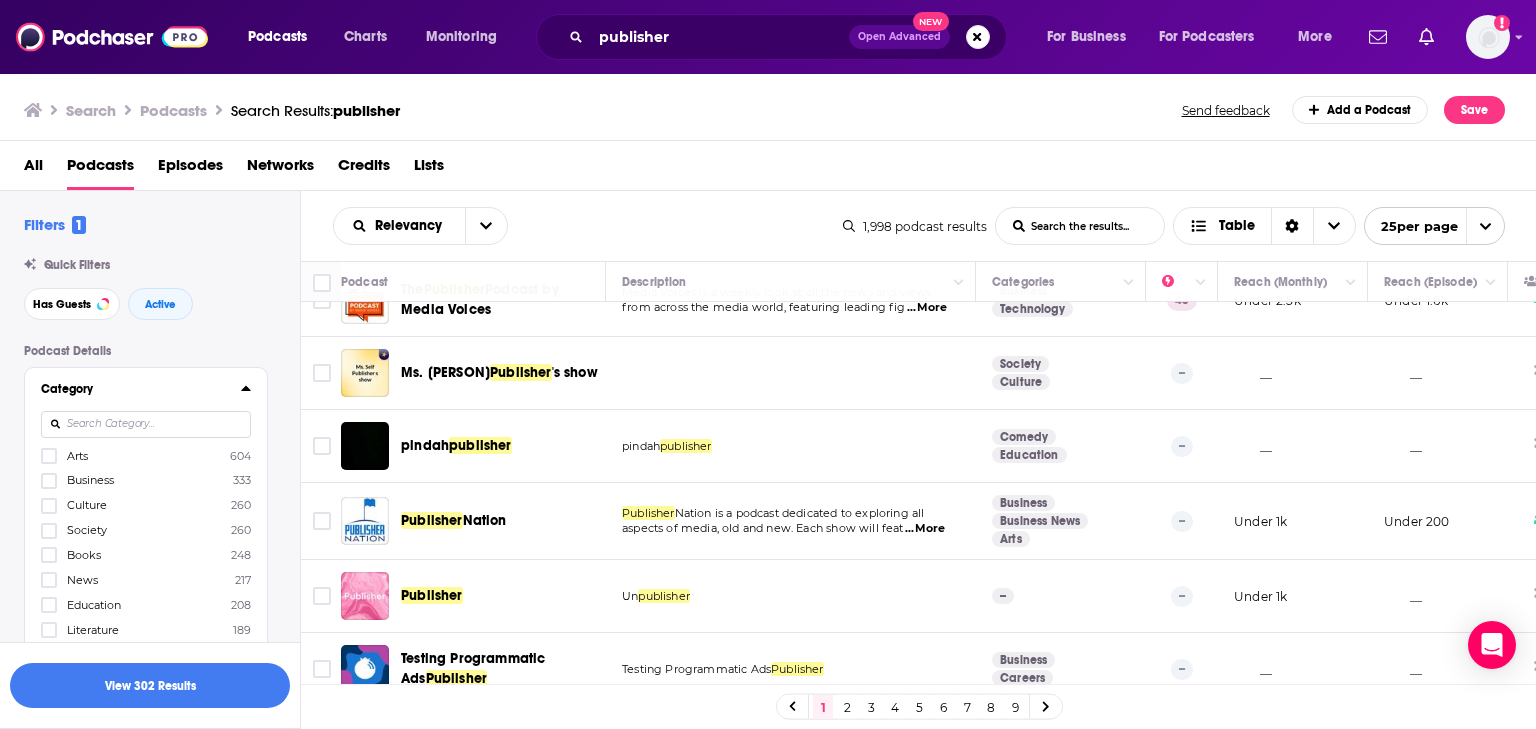 click at bounding box center (146, 424) 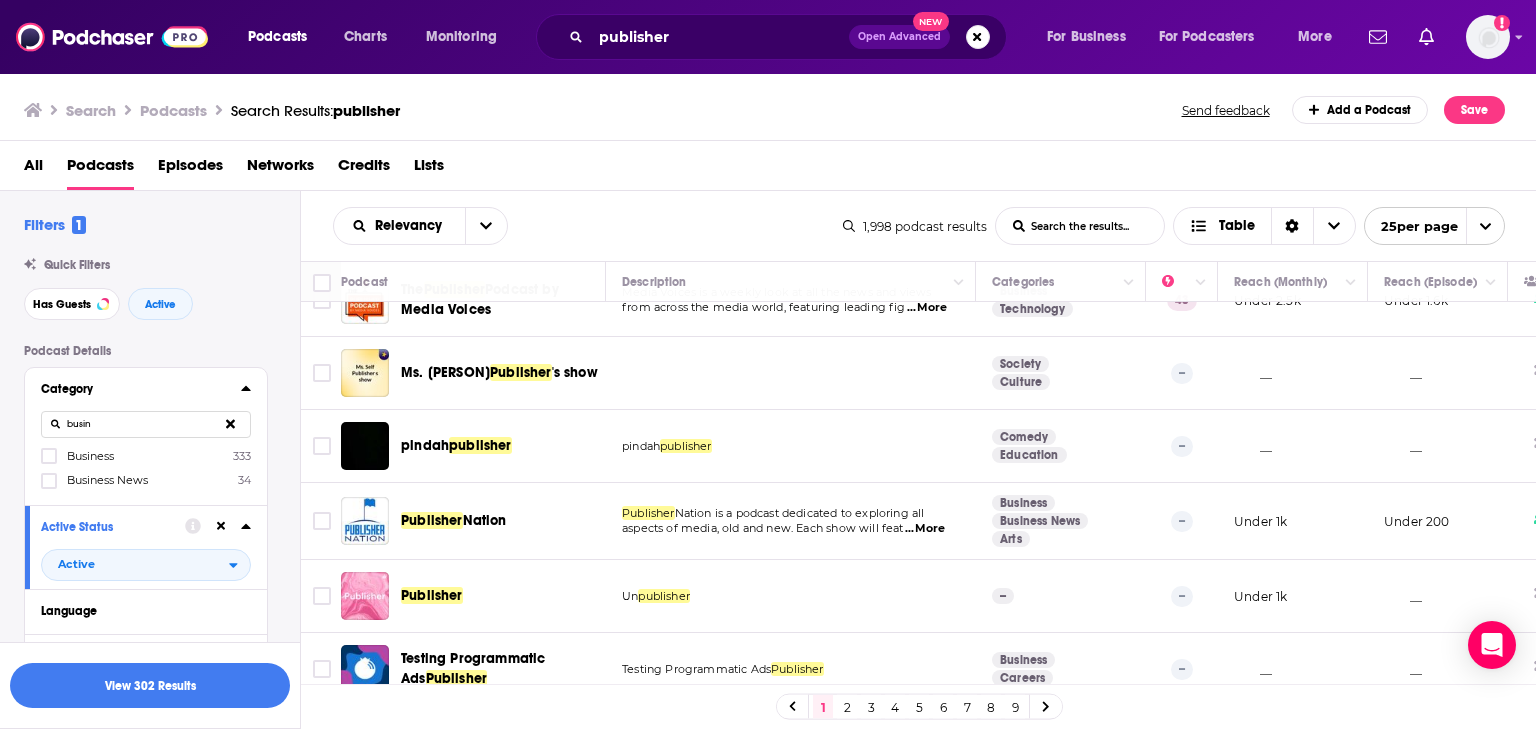 click on "Business 333" at bounding box center [146, 455] 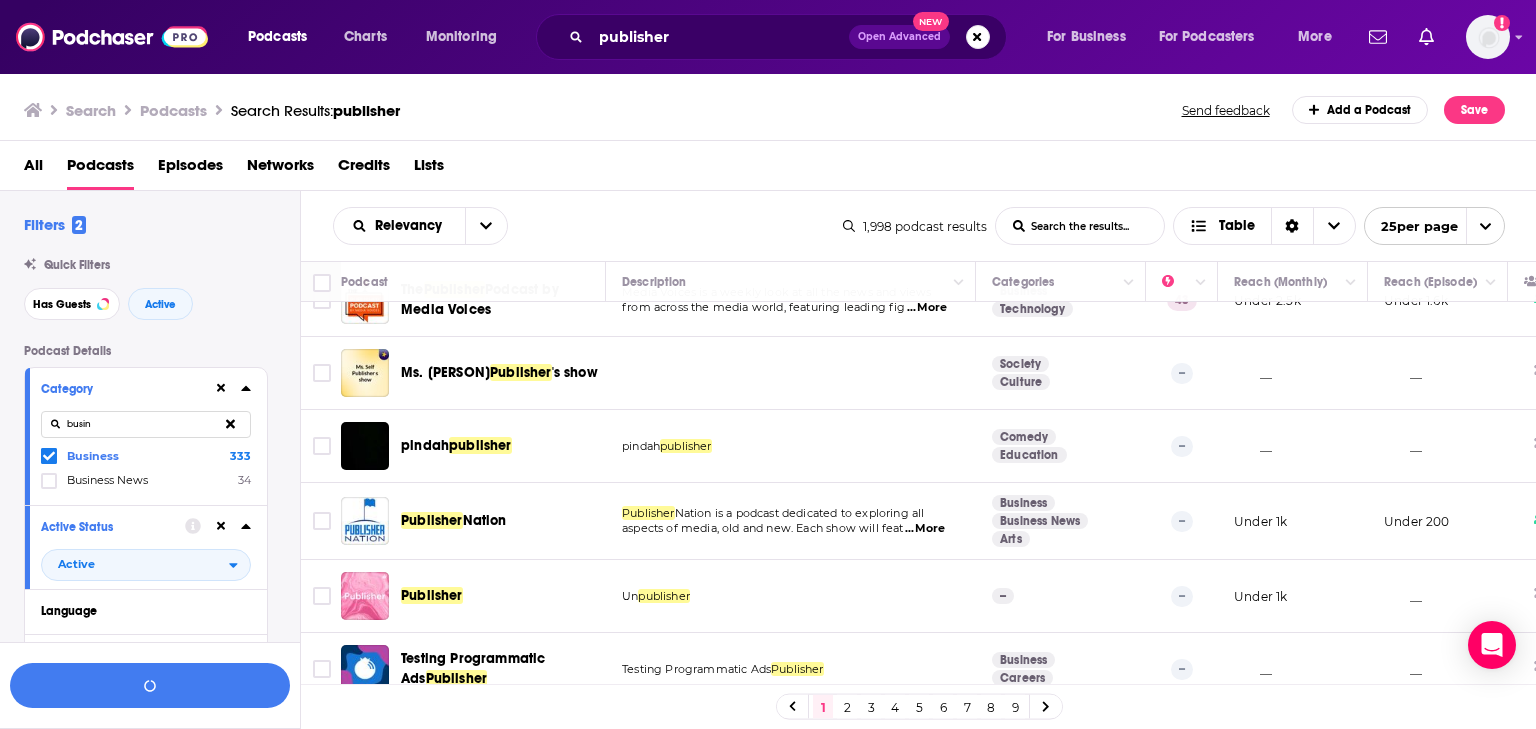 drag, startPoint x: 104, startPoint y: 423, endPoint x: 42, endPoint y: 417, distance: 62.289646 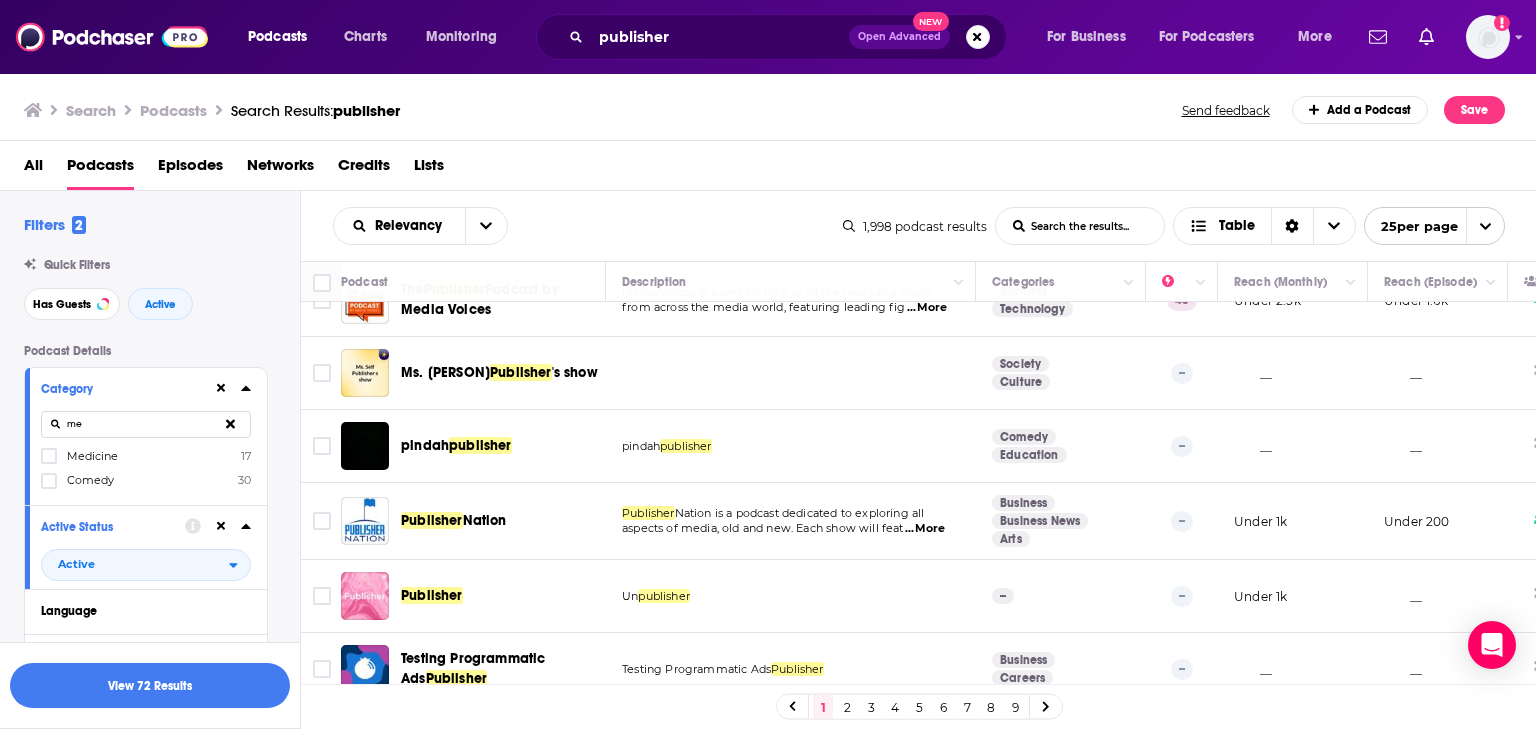 type on "m" 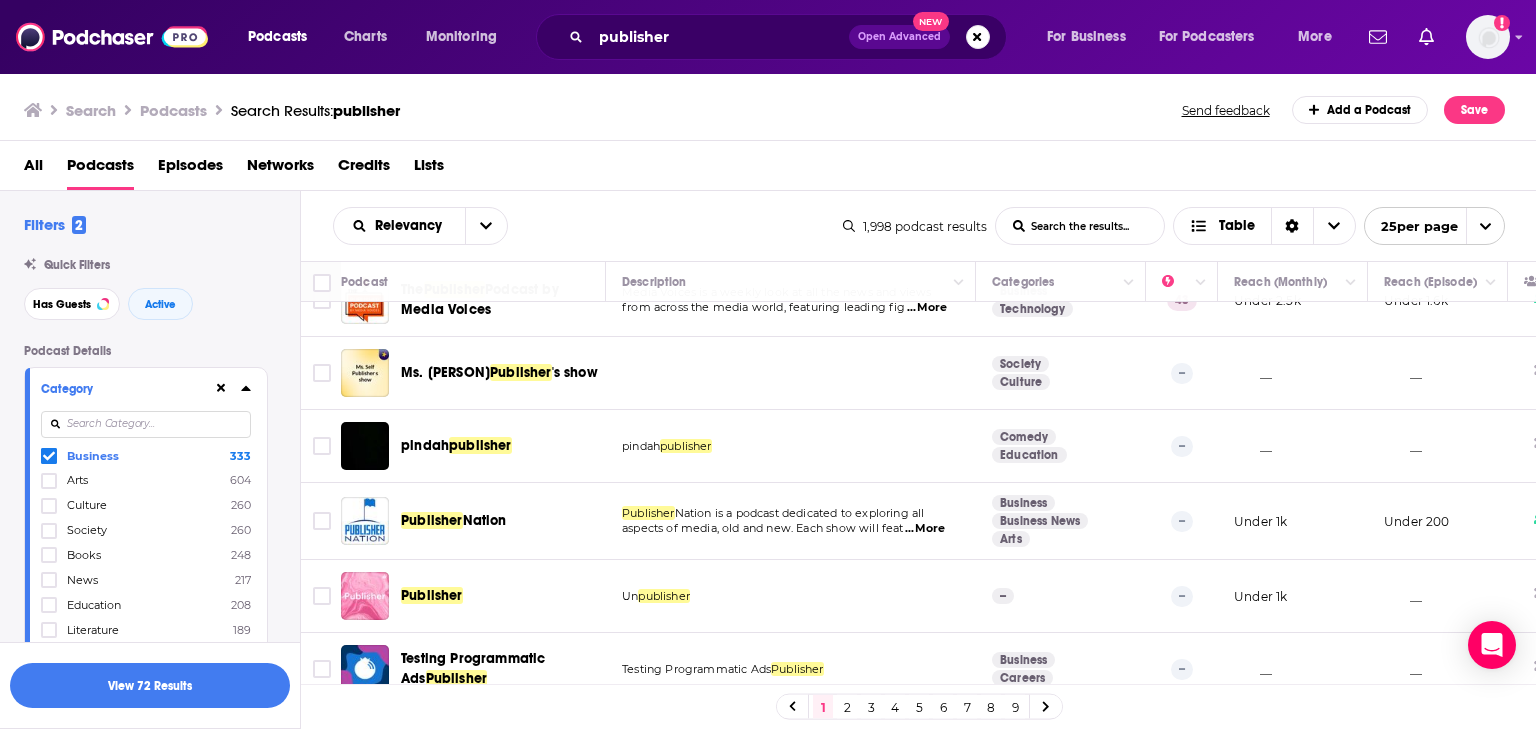 click on "Relevancy List Search Input Search the results... Table" at bounding box center (588, 226) 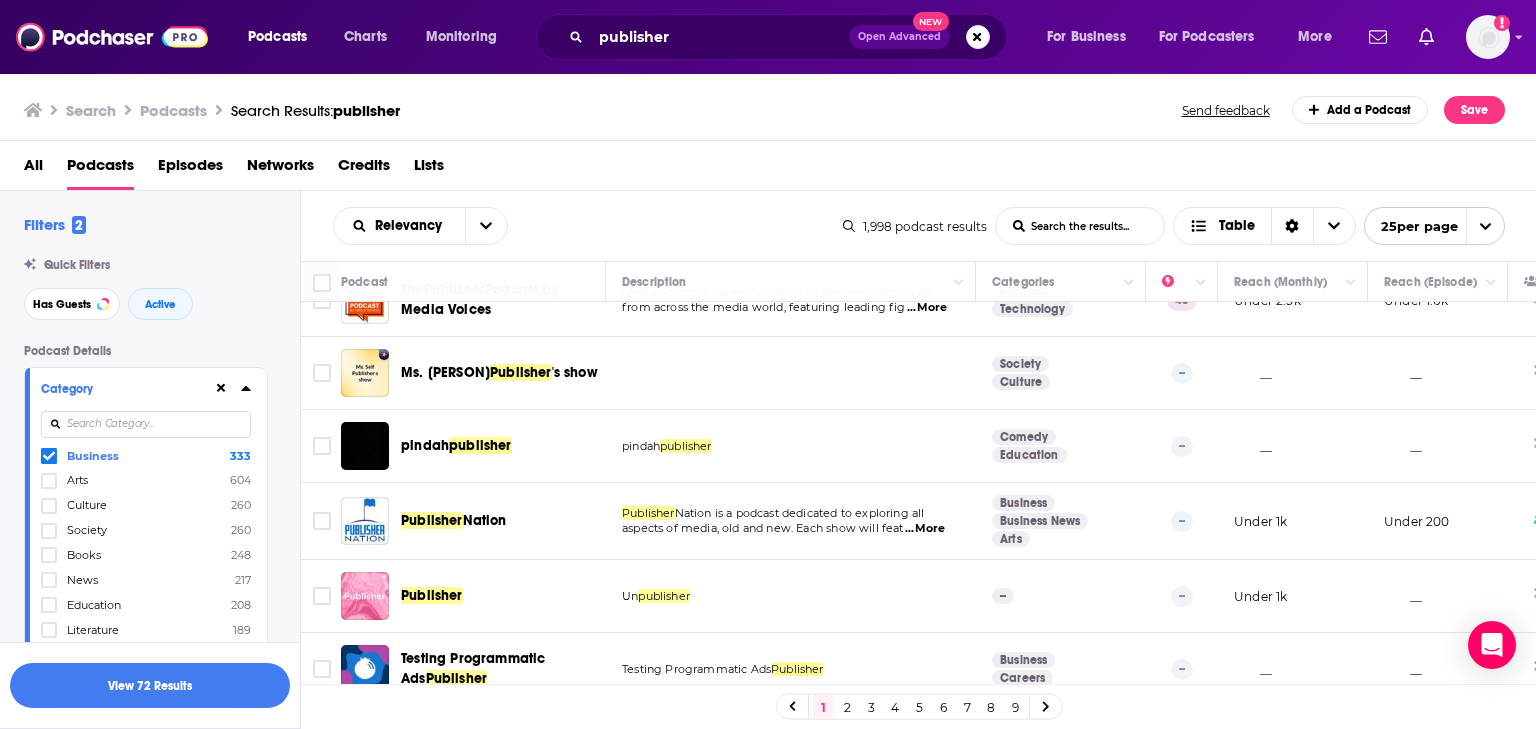 scroll, scrollTop: 400, scrollLeft: 0, axis: vertical 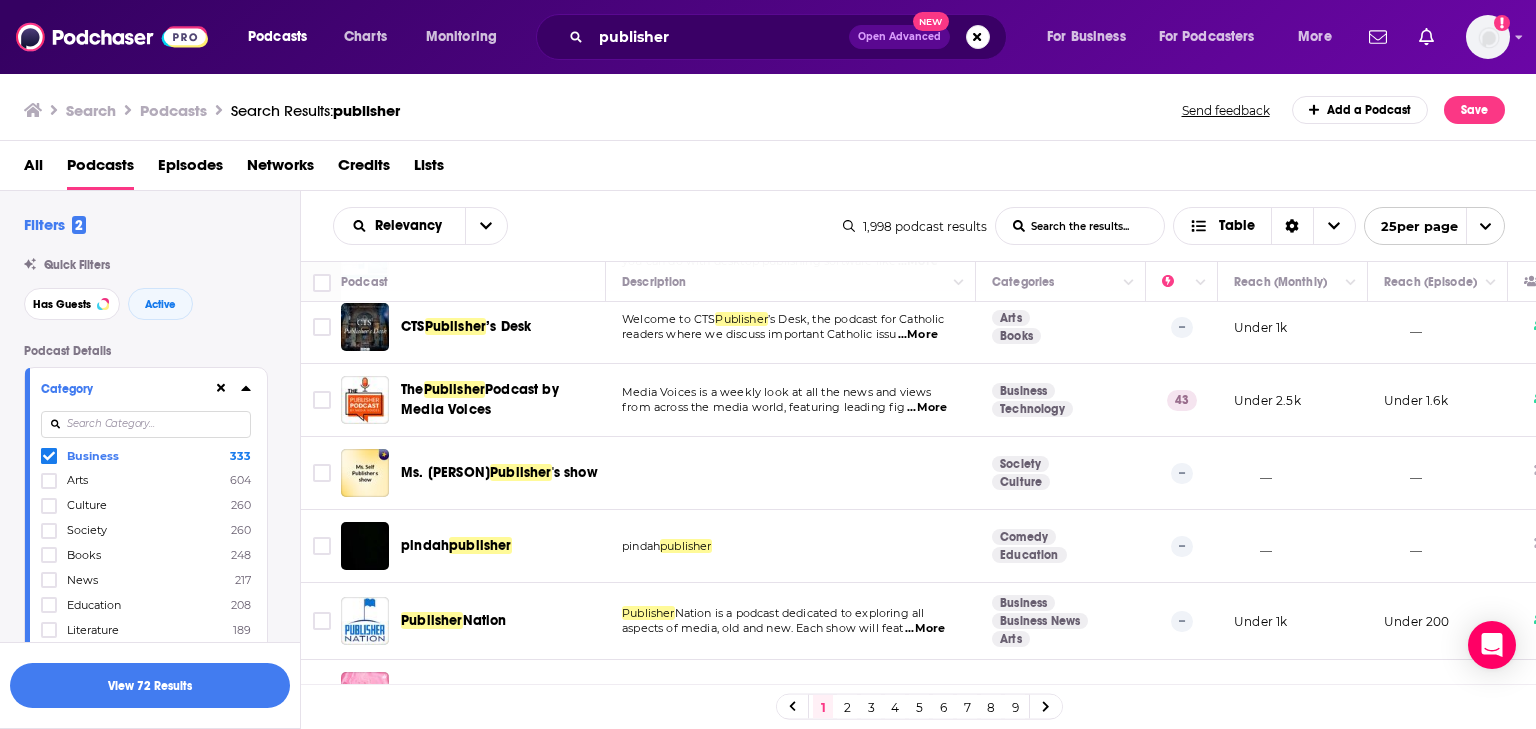 click at bounding box center (146, 424) 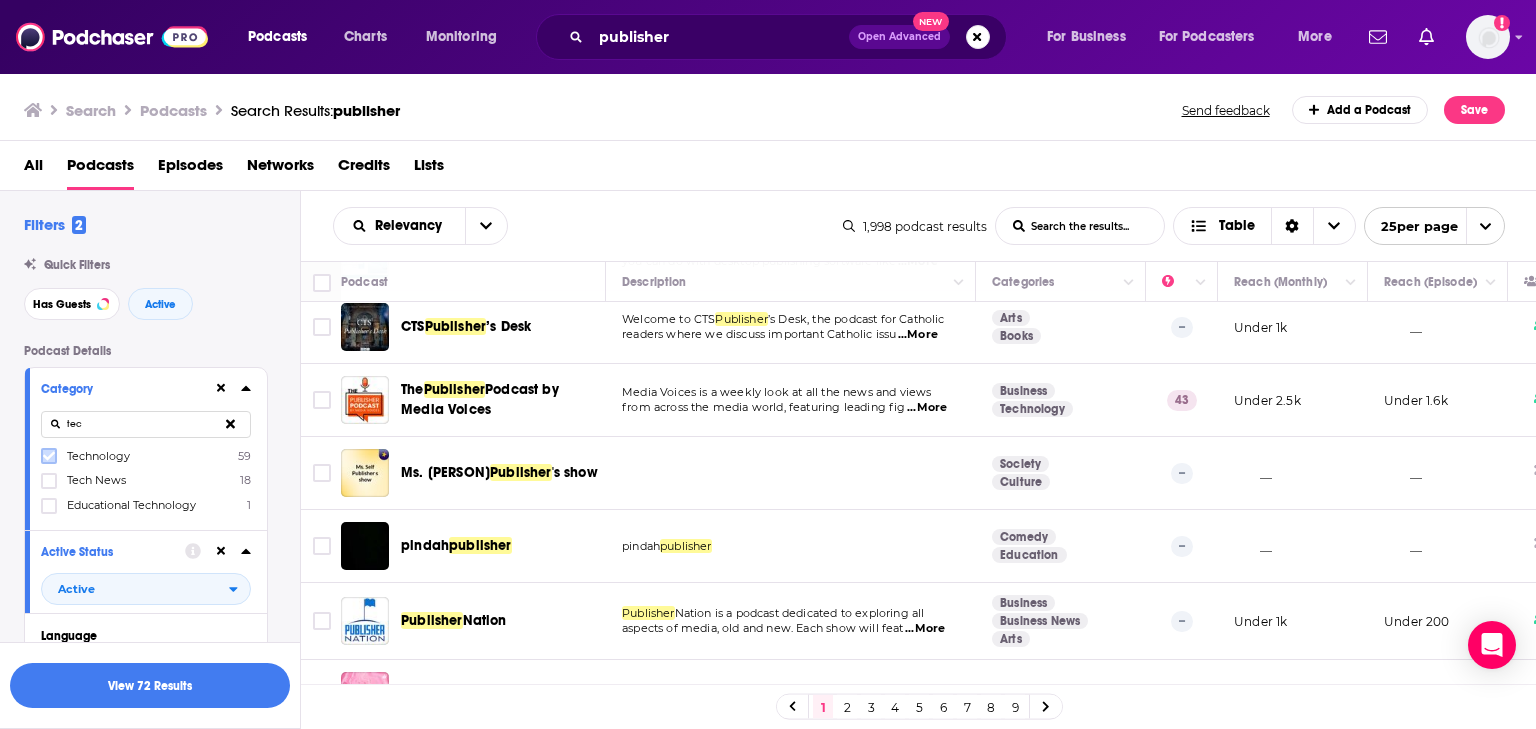 type on "tec" 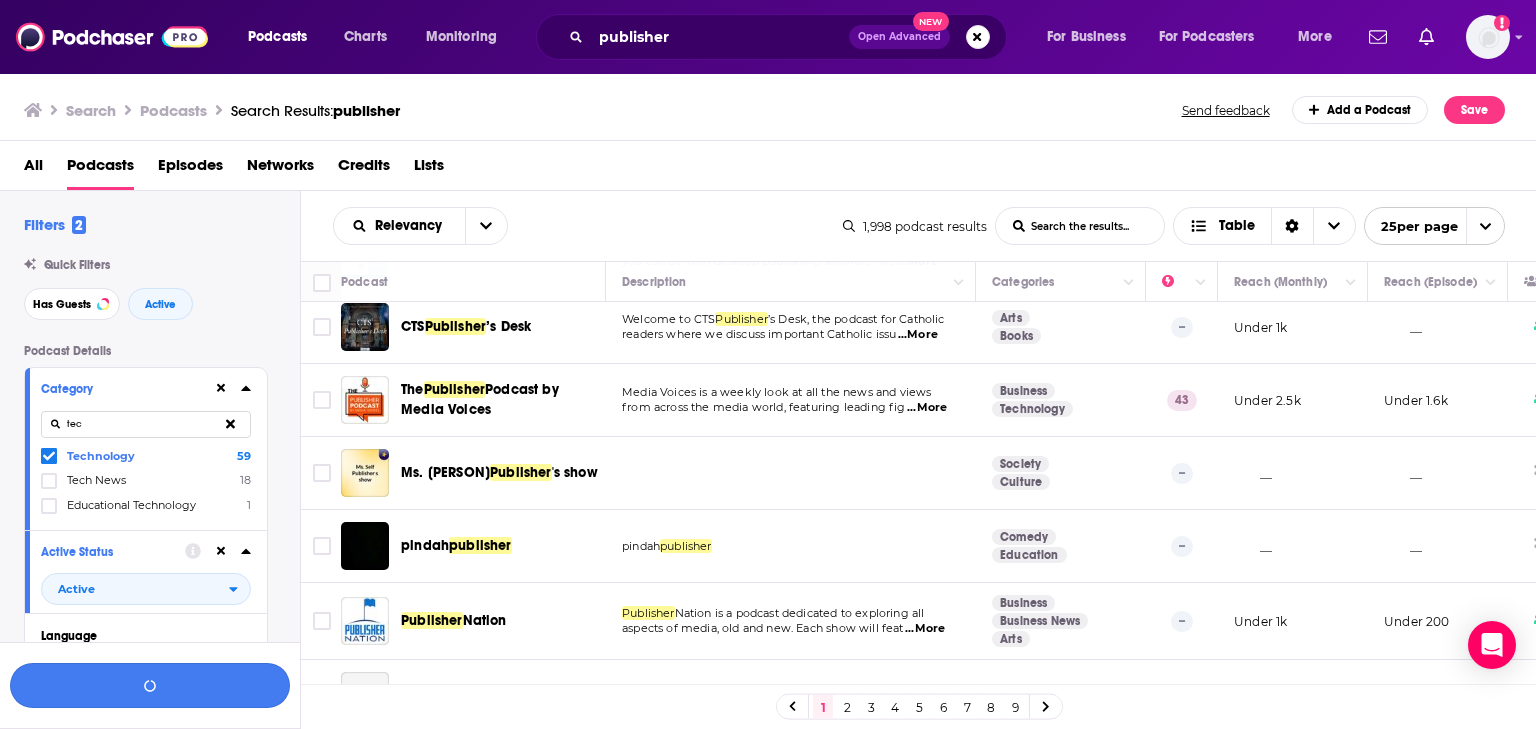 drag, startPoint x: 48, startPoint y: 482, endPoint x: 164, endPoint y: 673, distance: 223.46588 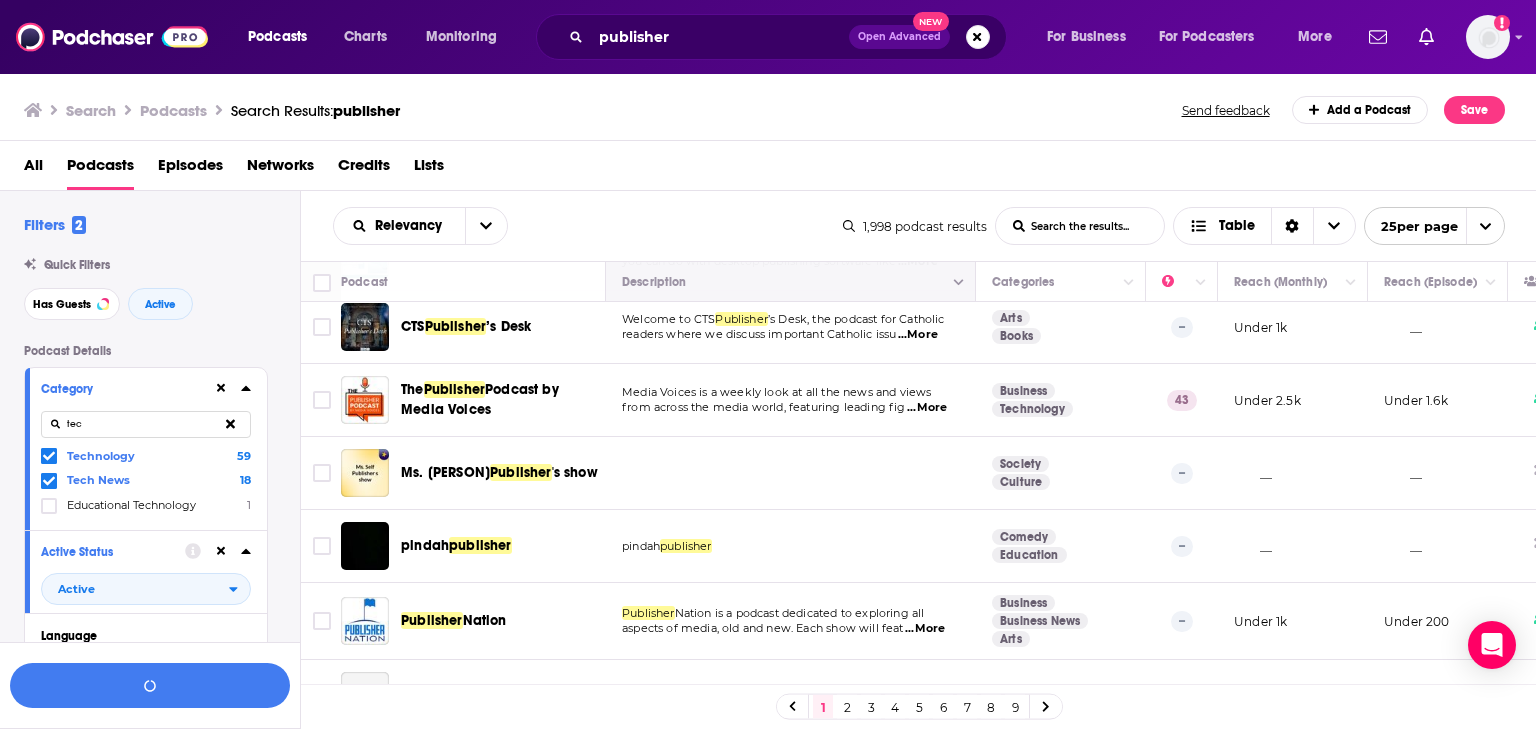 click on "All Podcasts Episodes Networks Credits Lists" at bounding box center (772, 169) 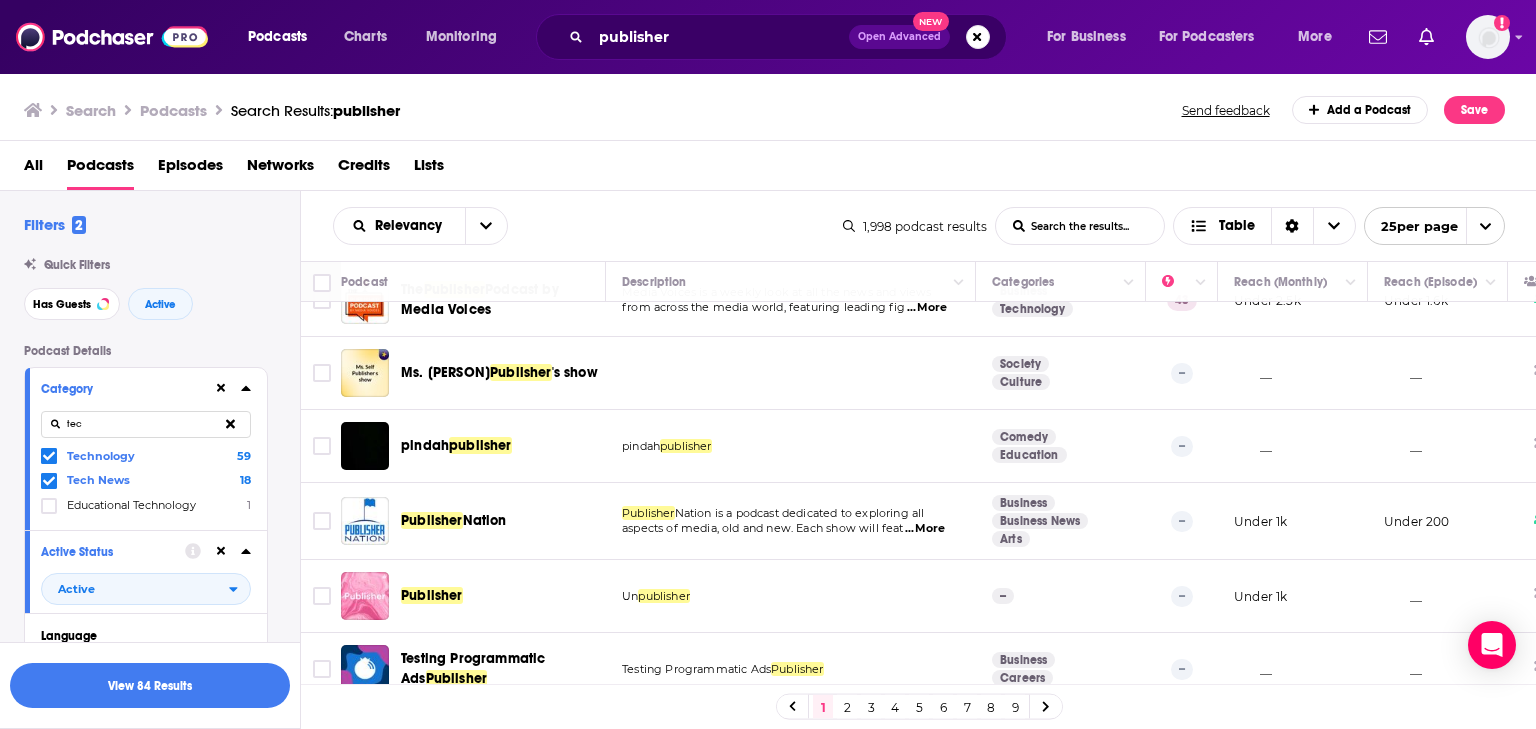 scroll, scrollTop: 0, scrollLeft: 0, axis: both 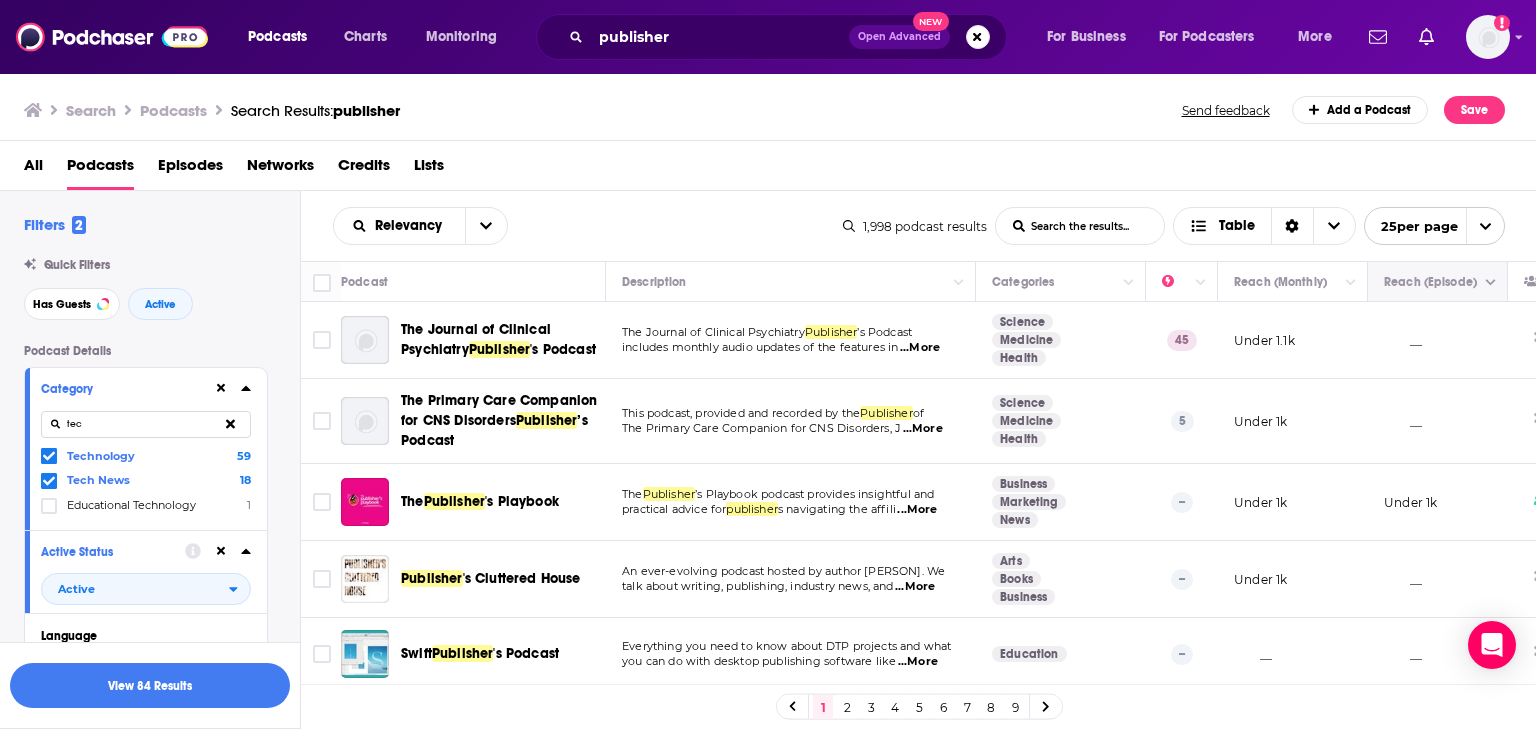 click at bounding box center (1435, 282) 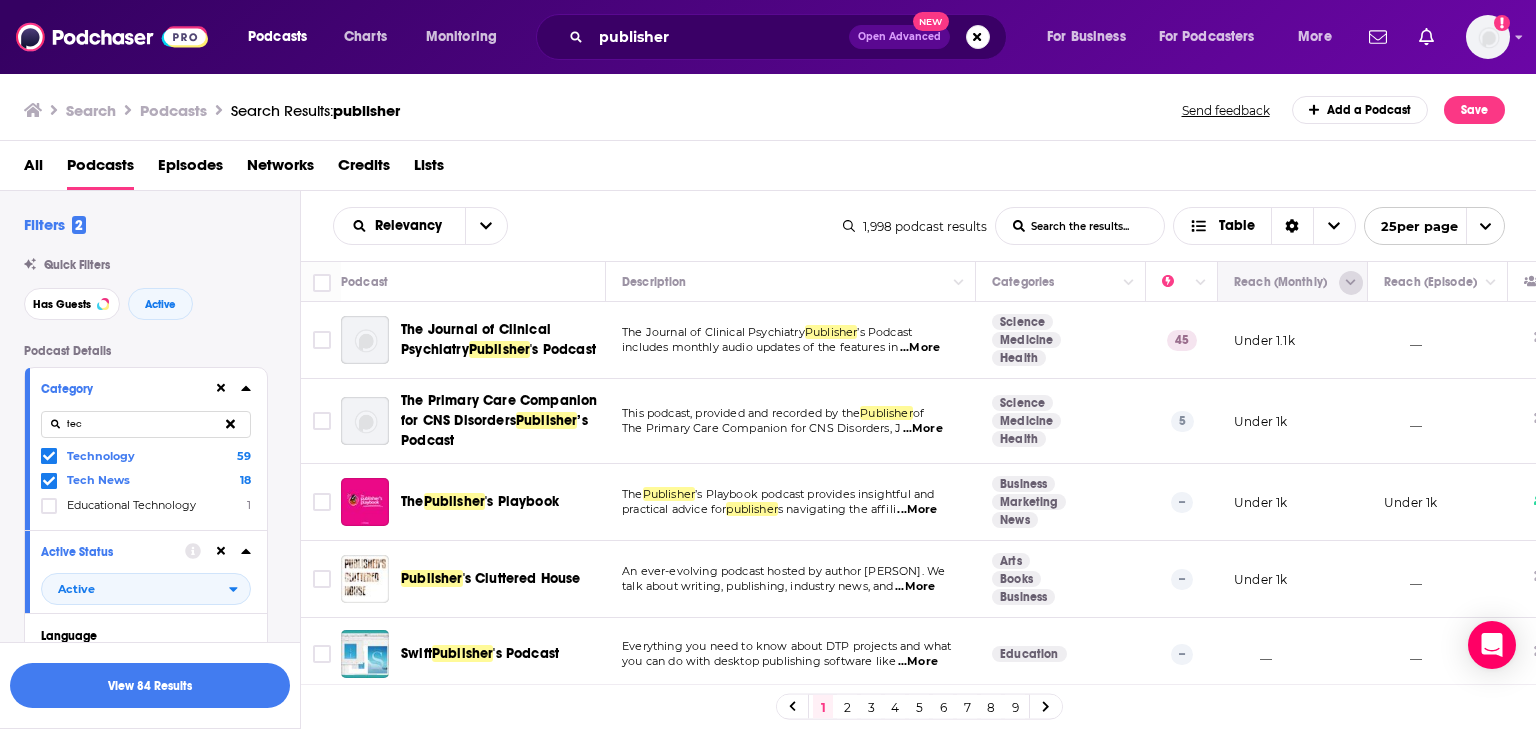 click at bounding box center (1351, 283) 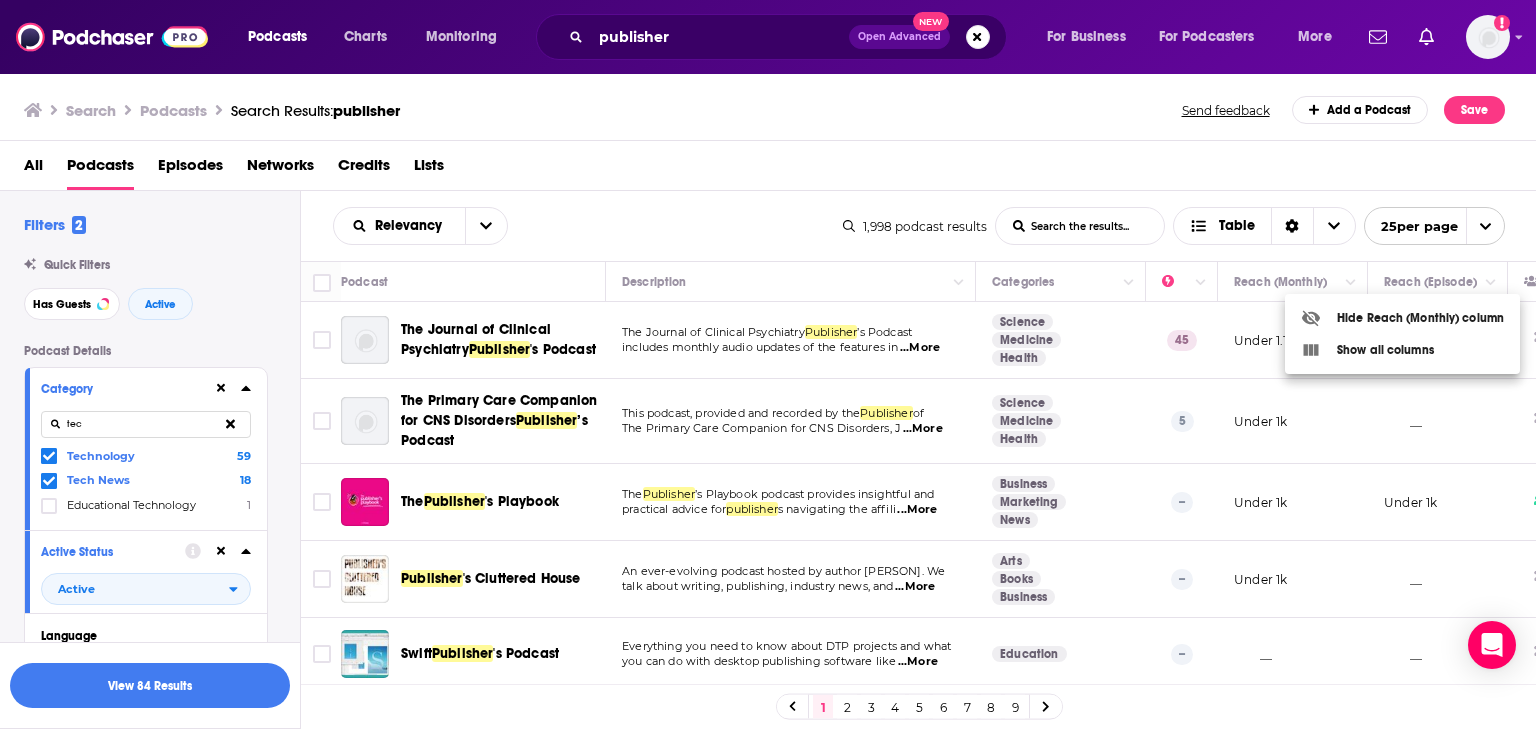 click at bounding box center (768, 364) 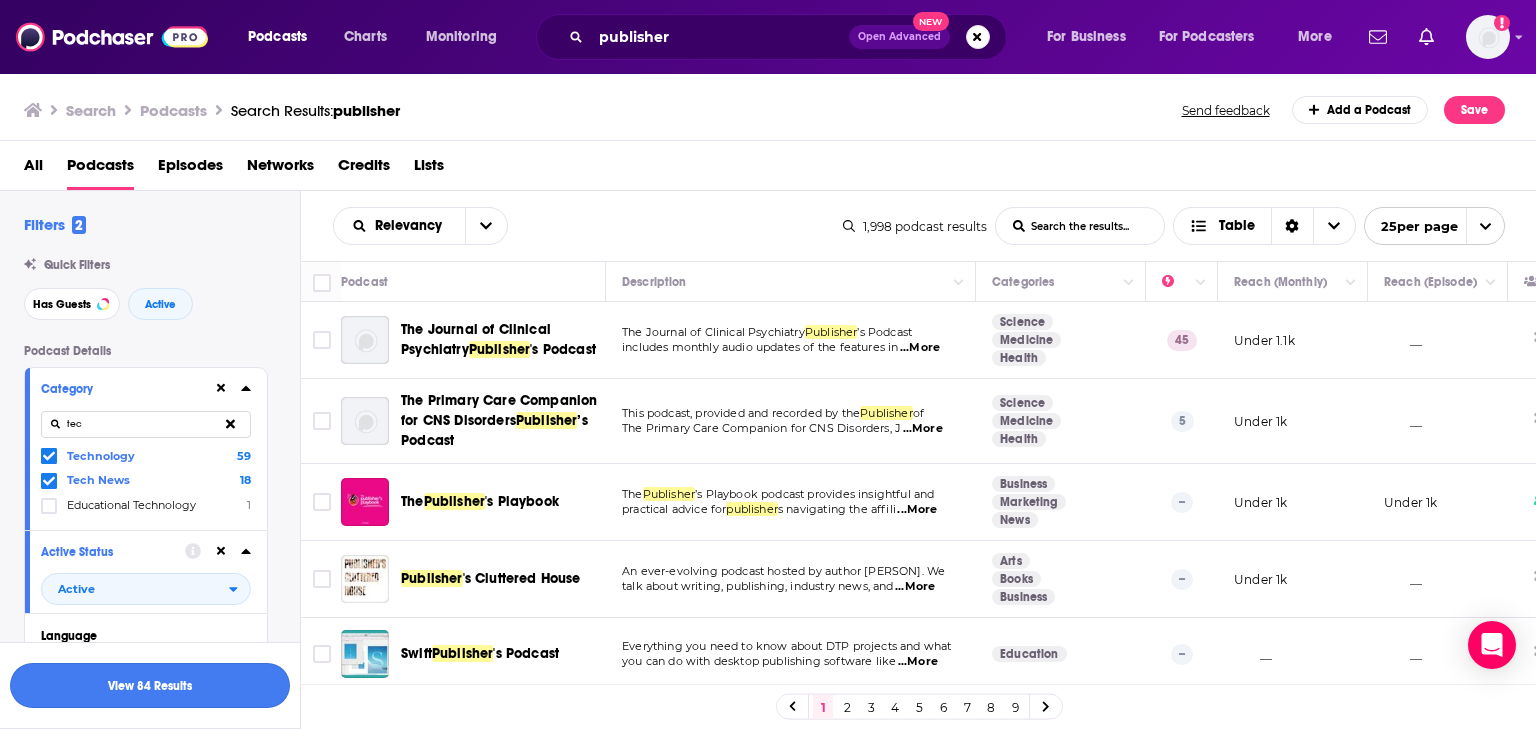 click on "View 84 Results" at bounding box center (150, 685) 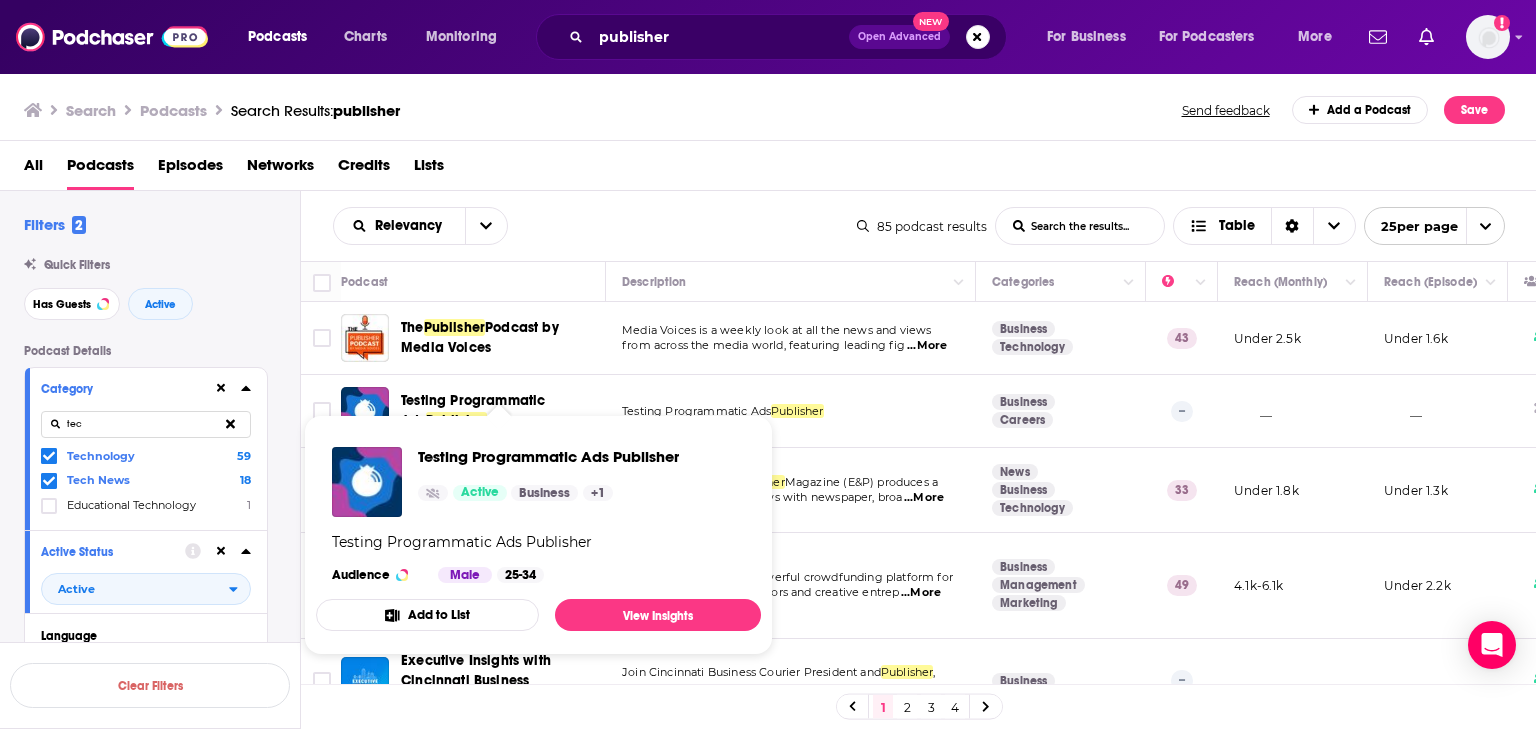 click on "Each week, Editor & Publisher Magazine (E&P) produces a Vodcast of timely interviews with newspaper, broa ...More" at bounding box center [791, 490] 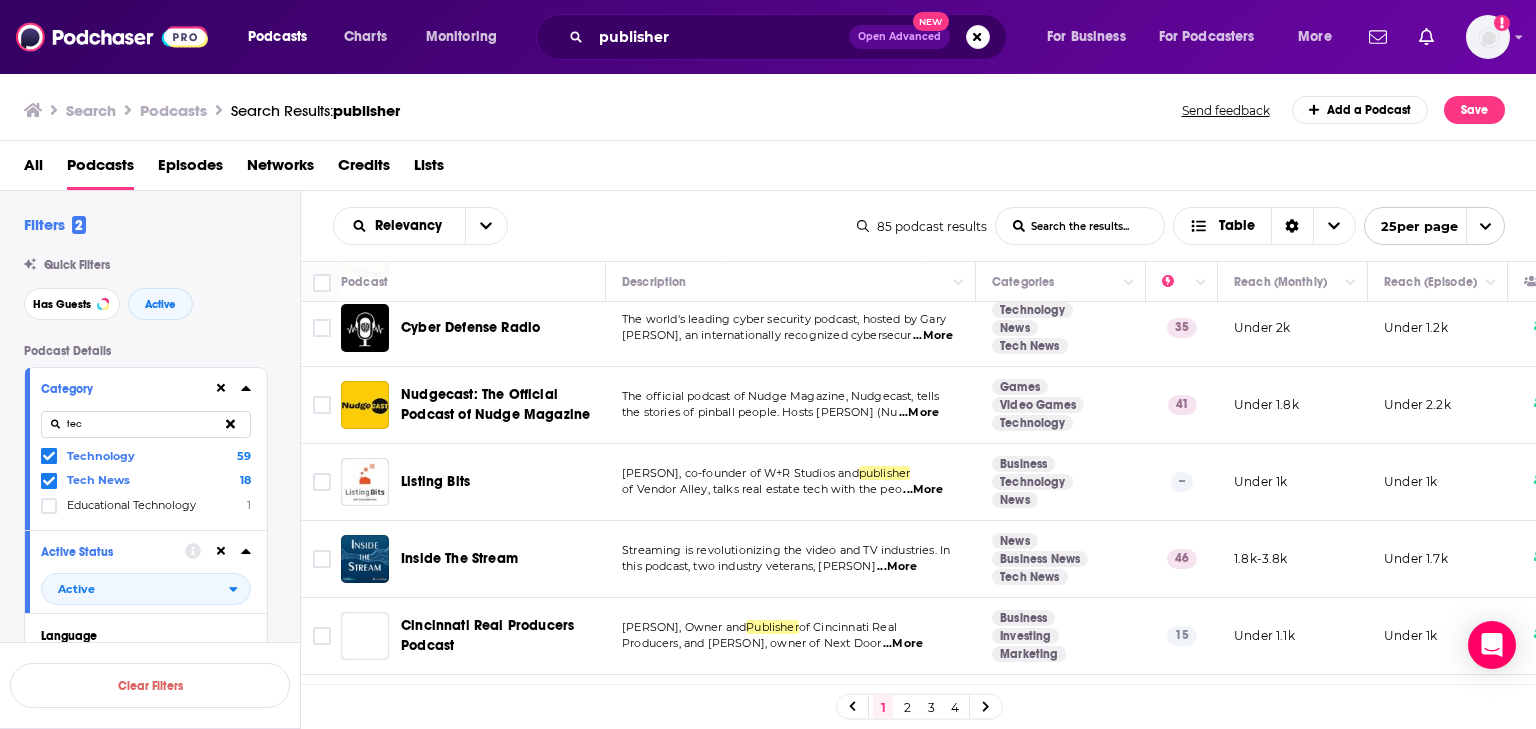 scroll, scrollTop: 1675, scrollLeft: 0, axis: vertical 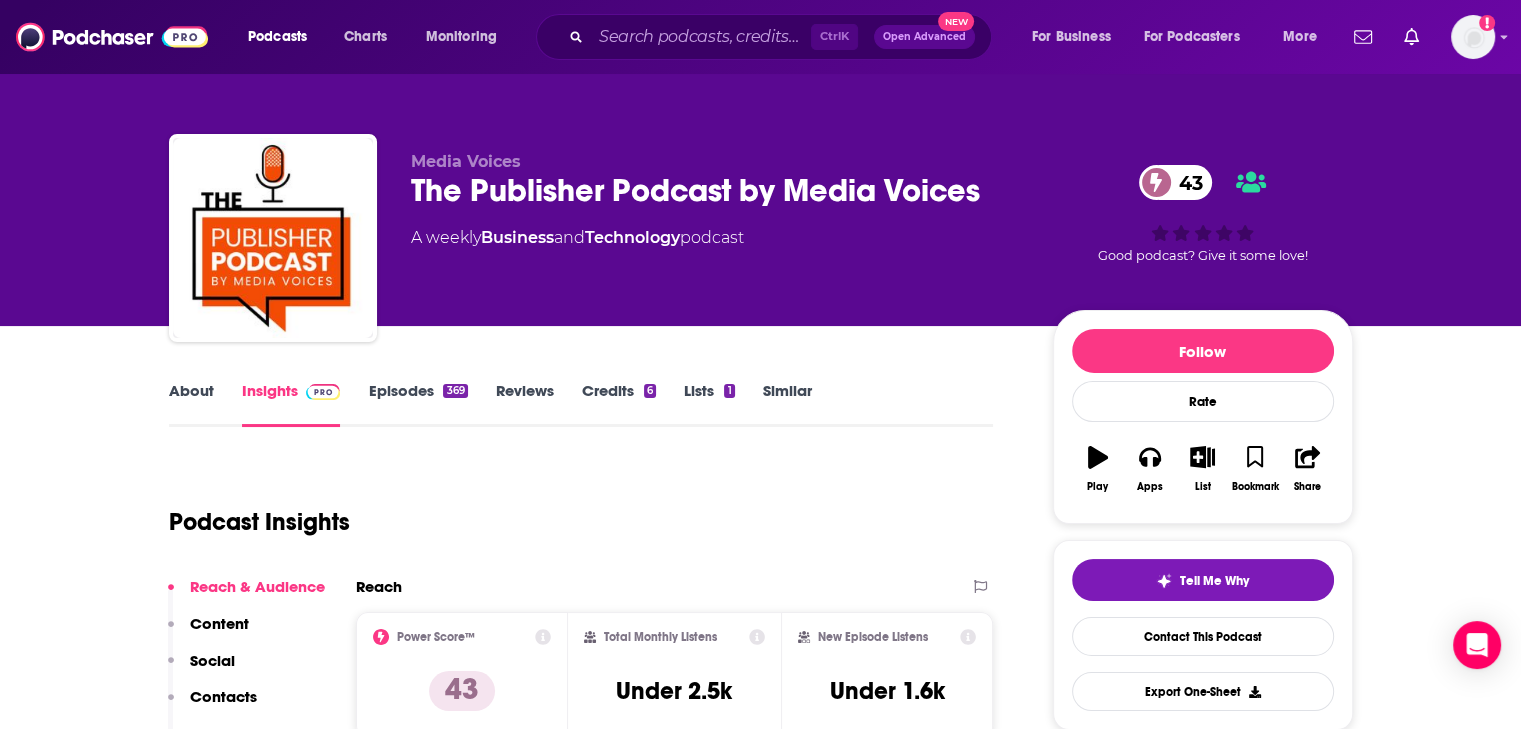 click on "Episodes 369" at bounding box center [417, 404] 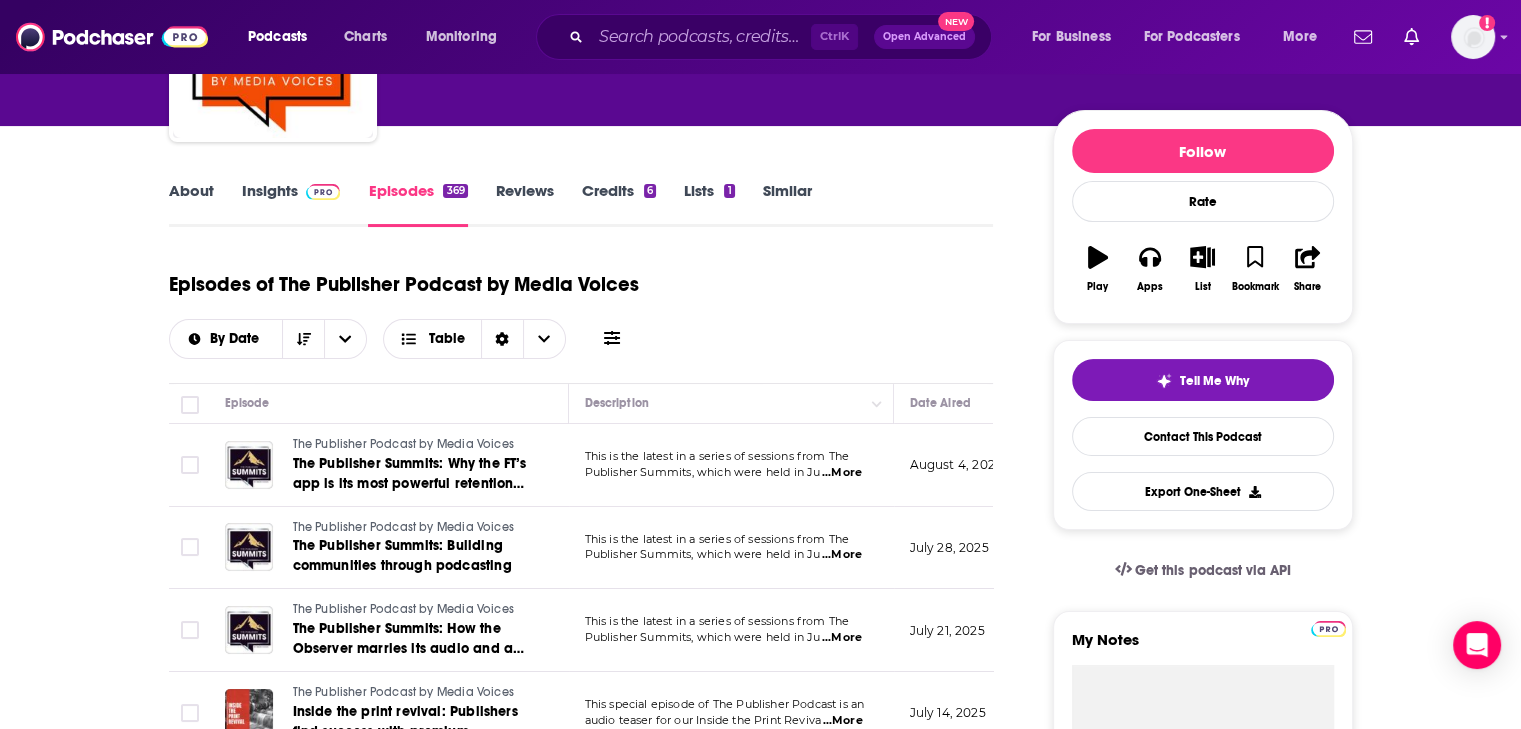 scroll, scrollTop: 0, scrollLeft: 0, axis: both 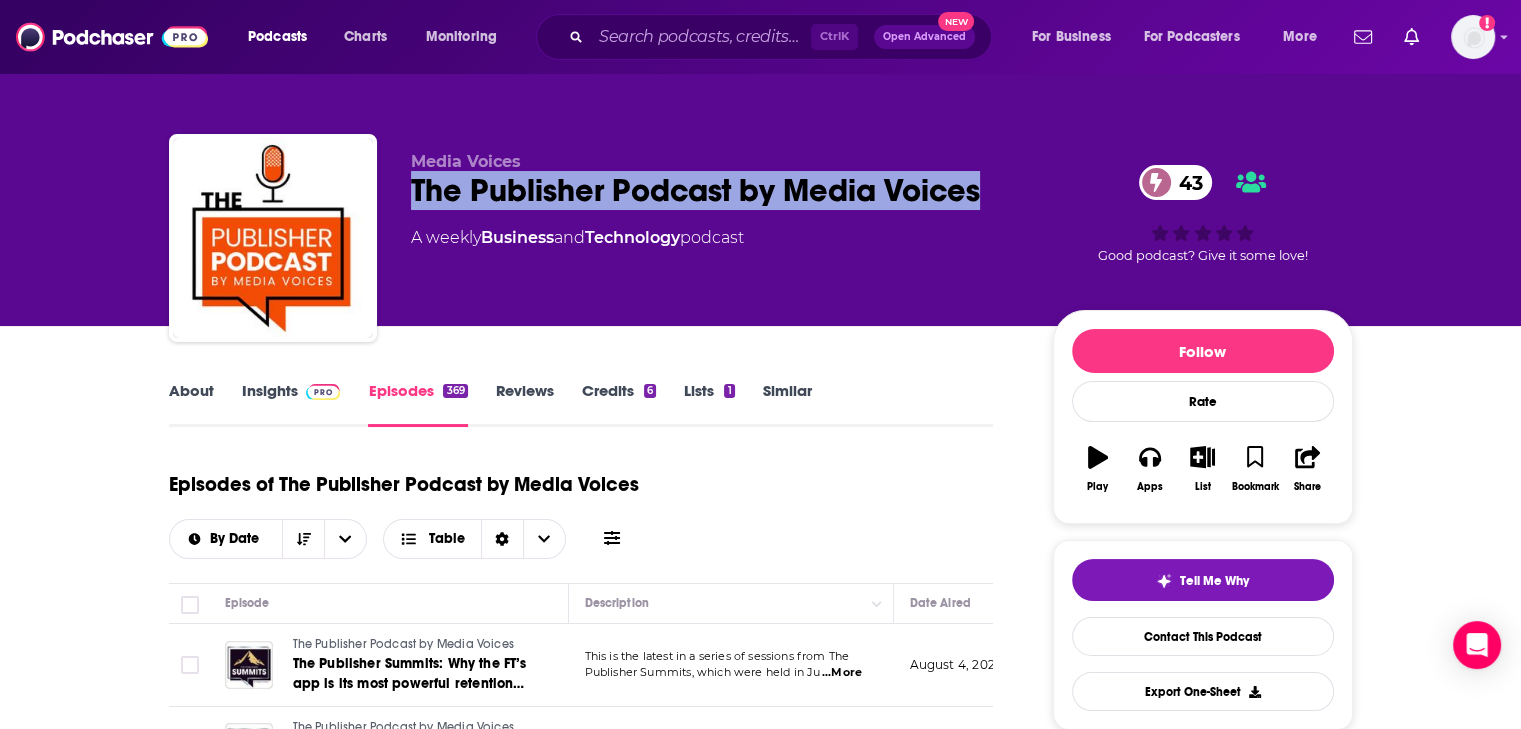 drag, startPoint x: 975, startPoint y: 188, endPoint x: 390, endPoint y: 208, distance: 585.3418 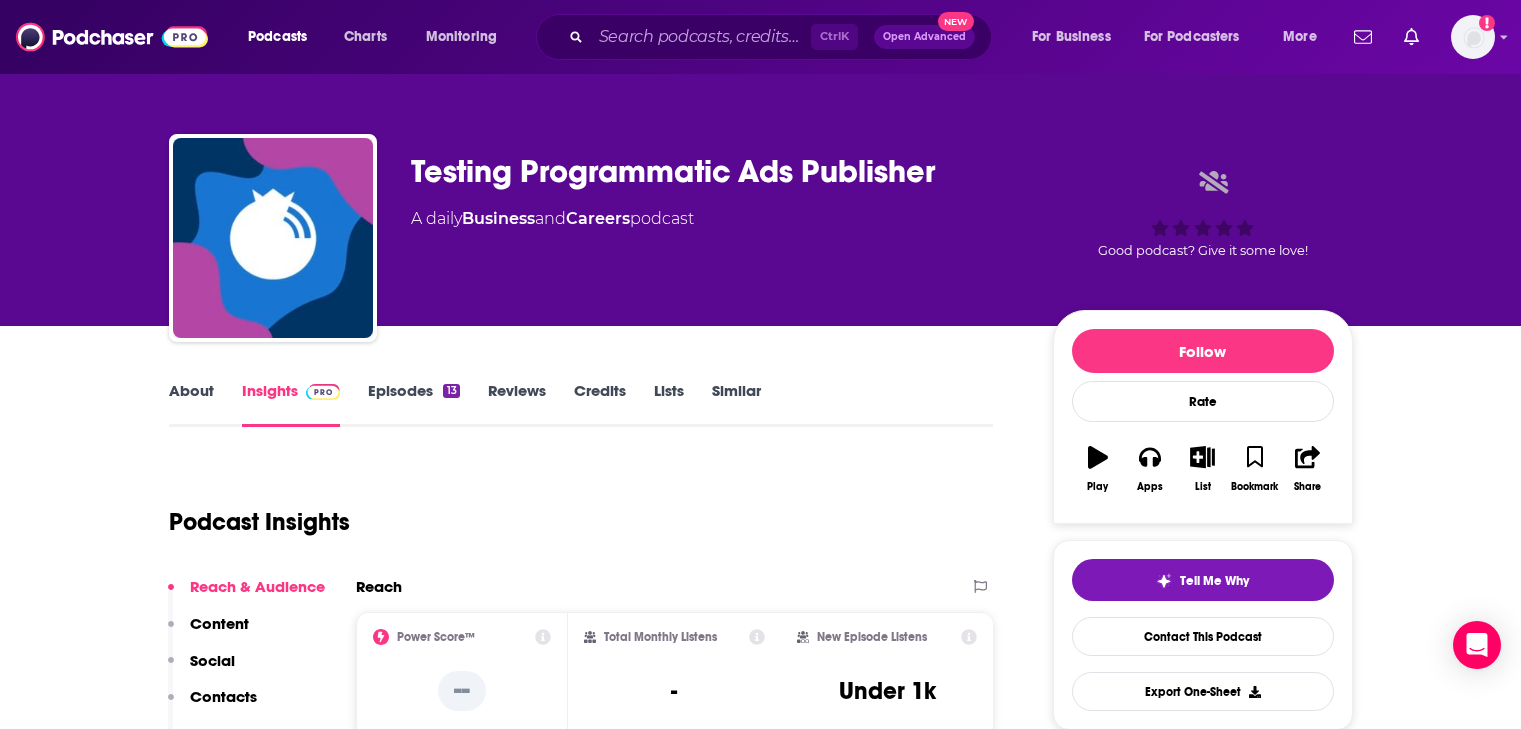 scroll, scrollTop: 0, scrollLeft: 0, axis: both 